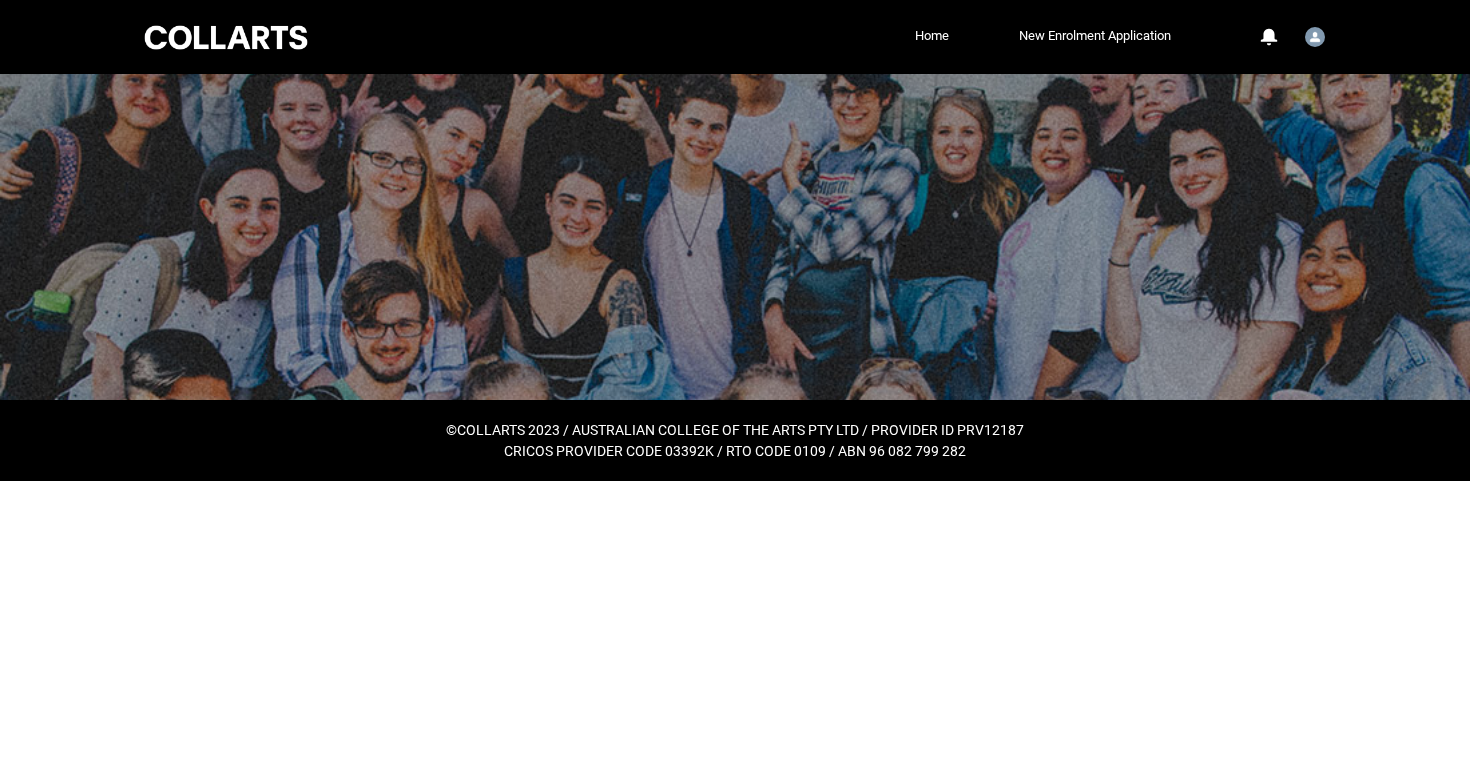 scroll, scrollTop: 0, scrollLeft: 0, axis: both 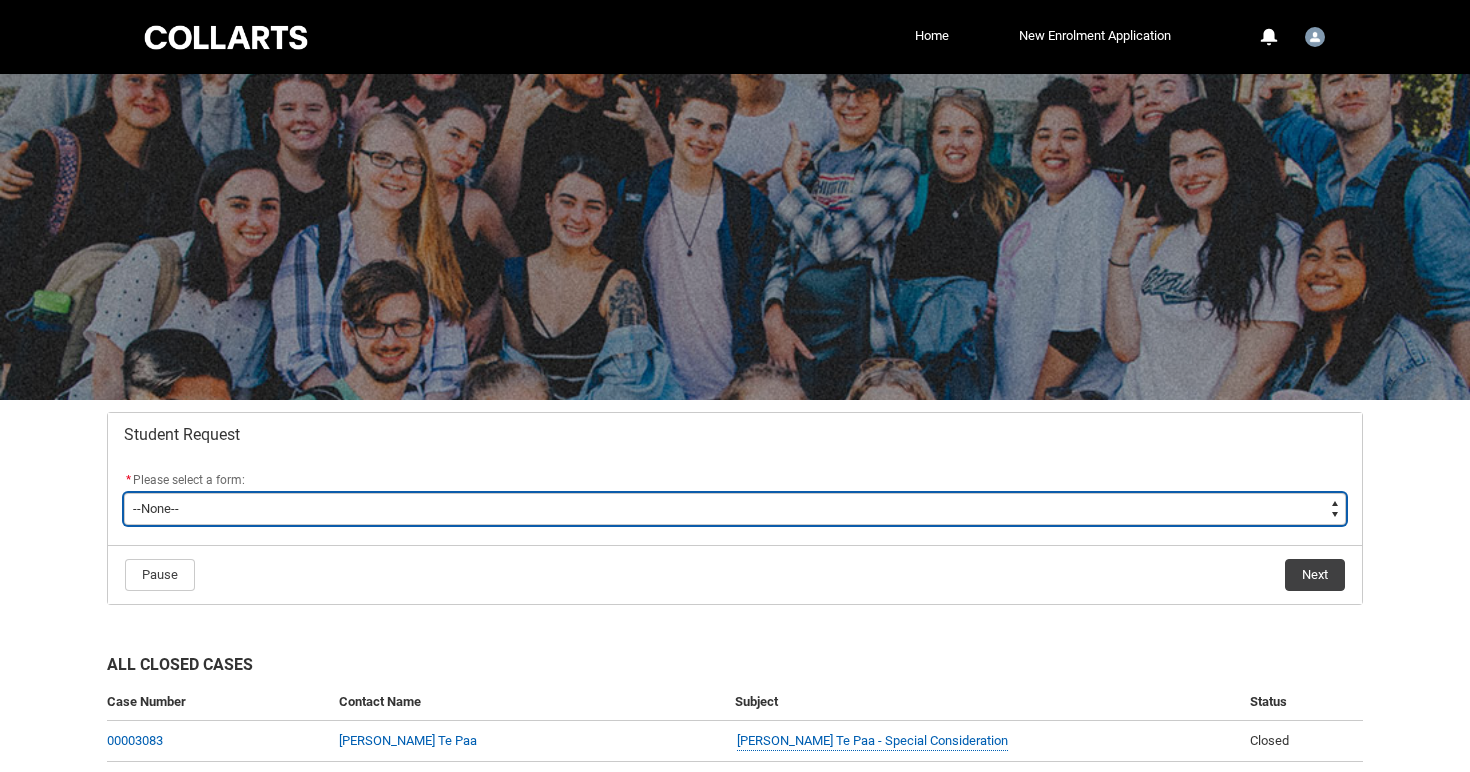 click on "--None-- Academic Transcript Application to Appeal Assignment Extension Course Credit / RPL Course Transfer Deferral / Leave of Absence Enrolment Variation Grievance Reasonable Adjustment Return to Study Application Special Consideration Tuition Fee Refund Withdraw & Cancel Enrolment General Enquiry FEE-HELP Exemption Form Financial Hardship Program" at bounding box center [735, 509] 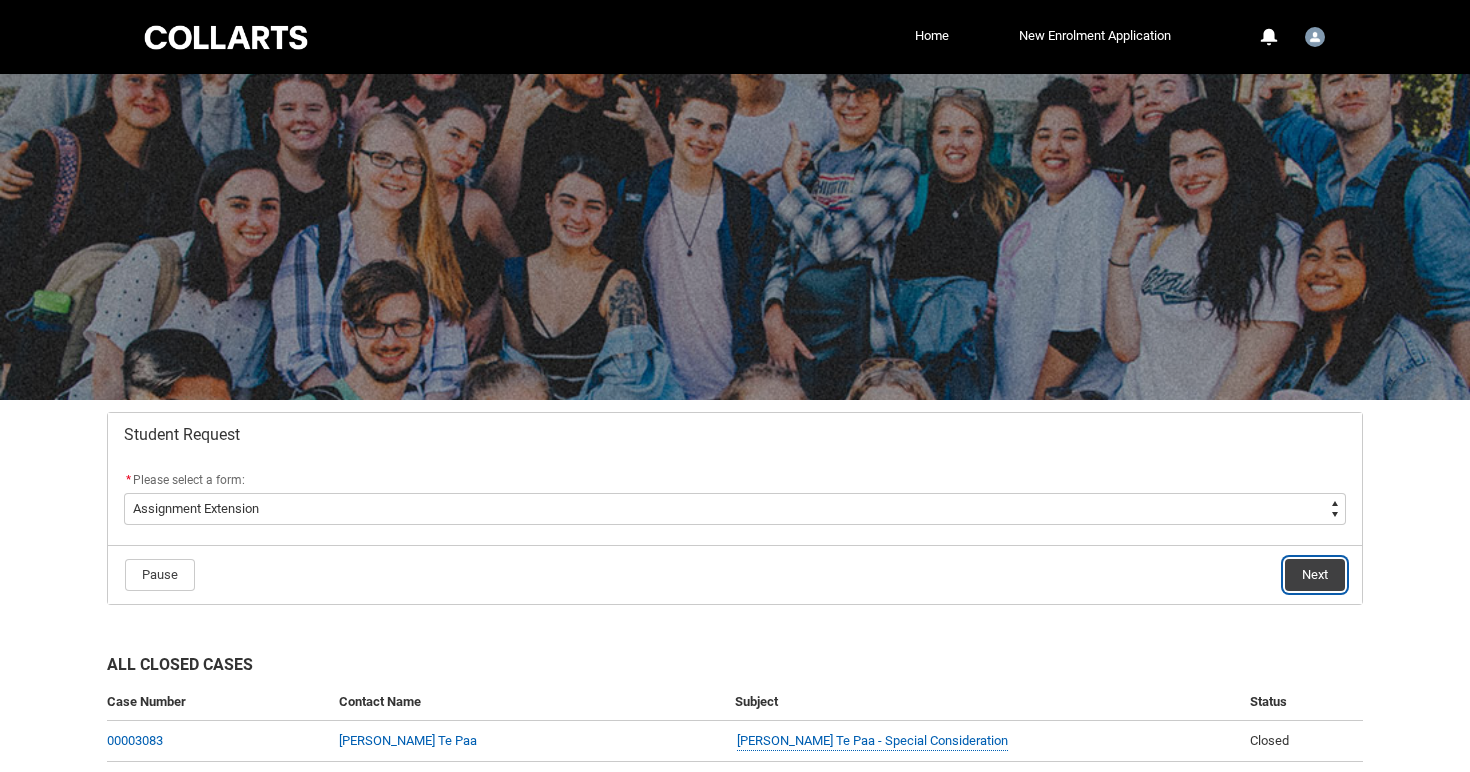 click on "Next" 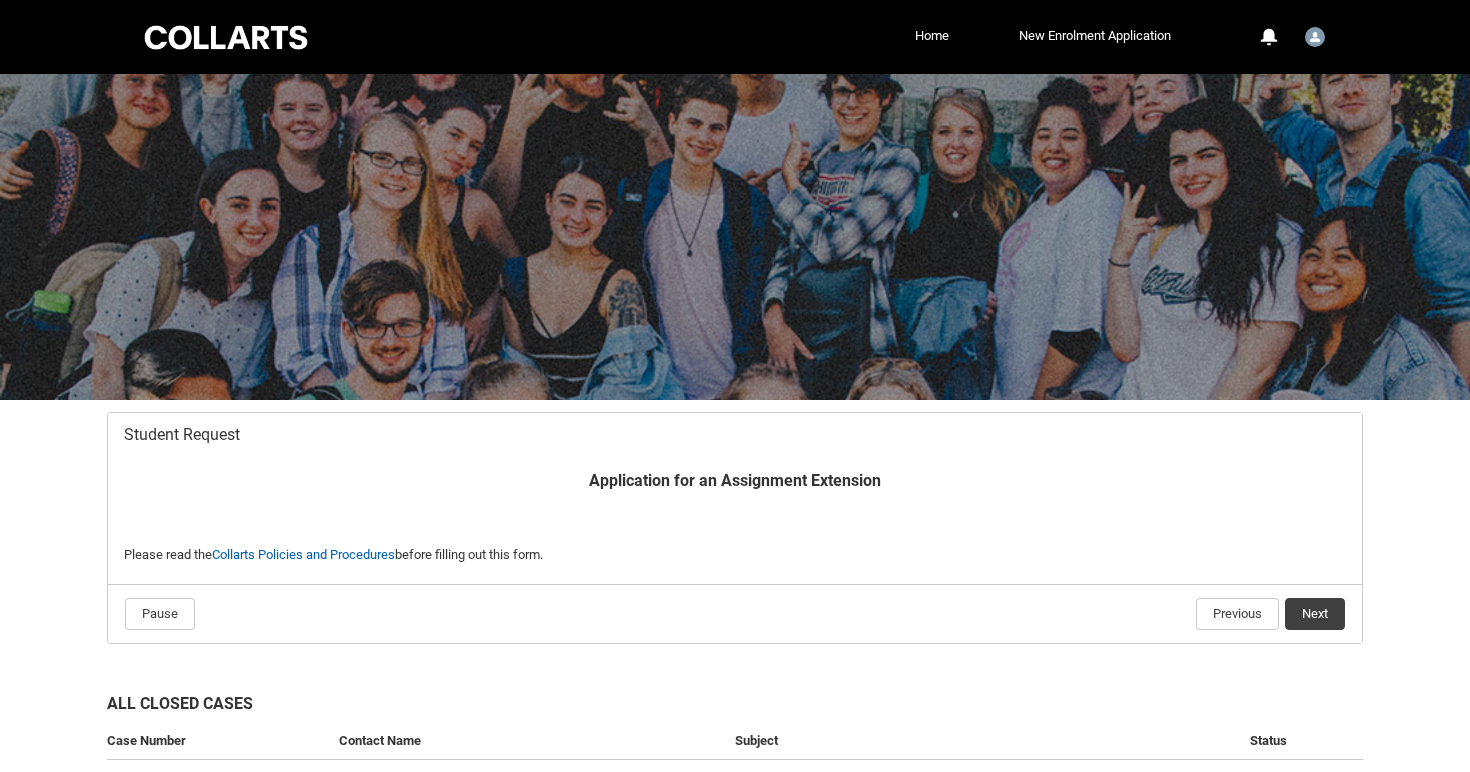 scroll, scrollTop: 213, scrollLeft: 0, axis: vertical 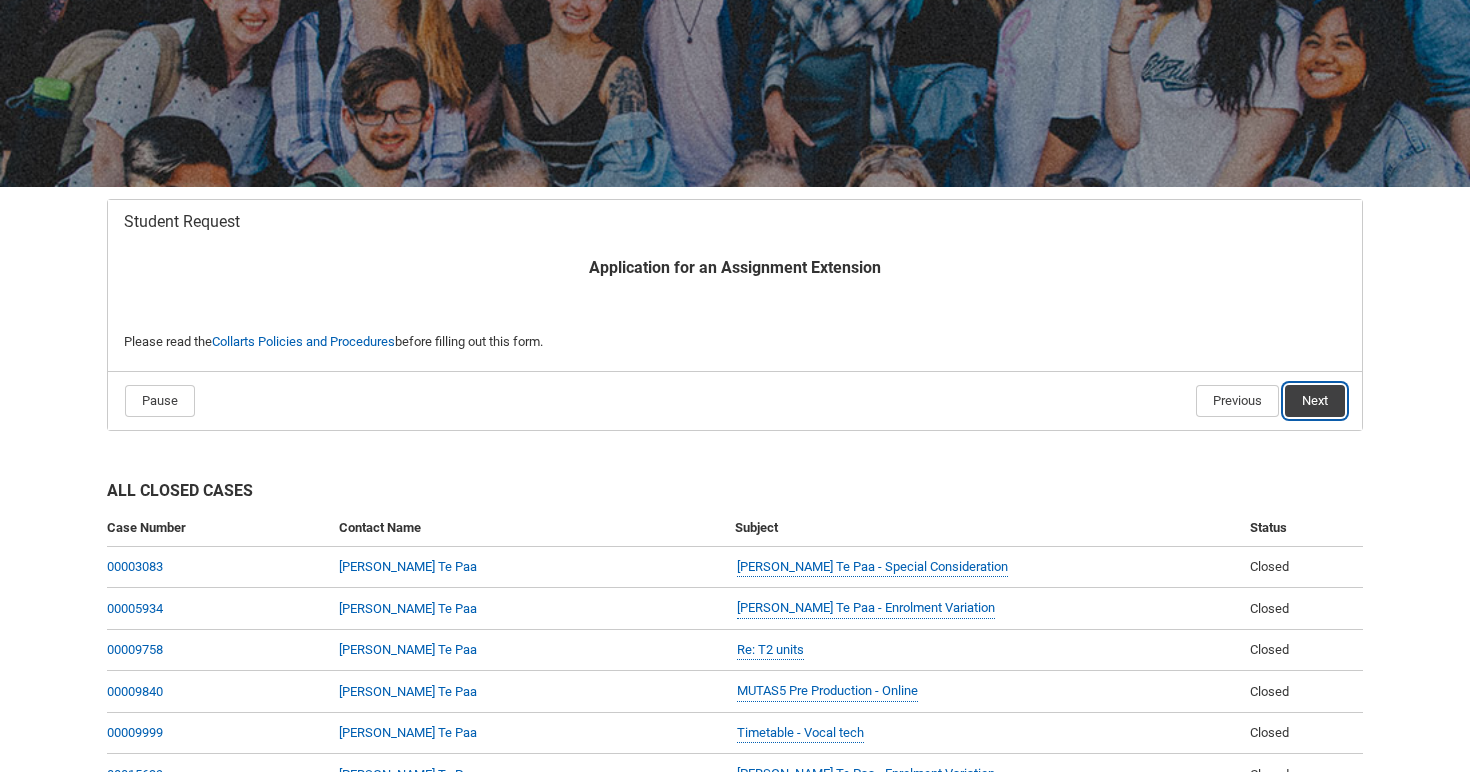 click on "Next" 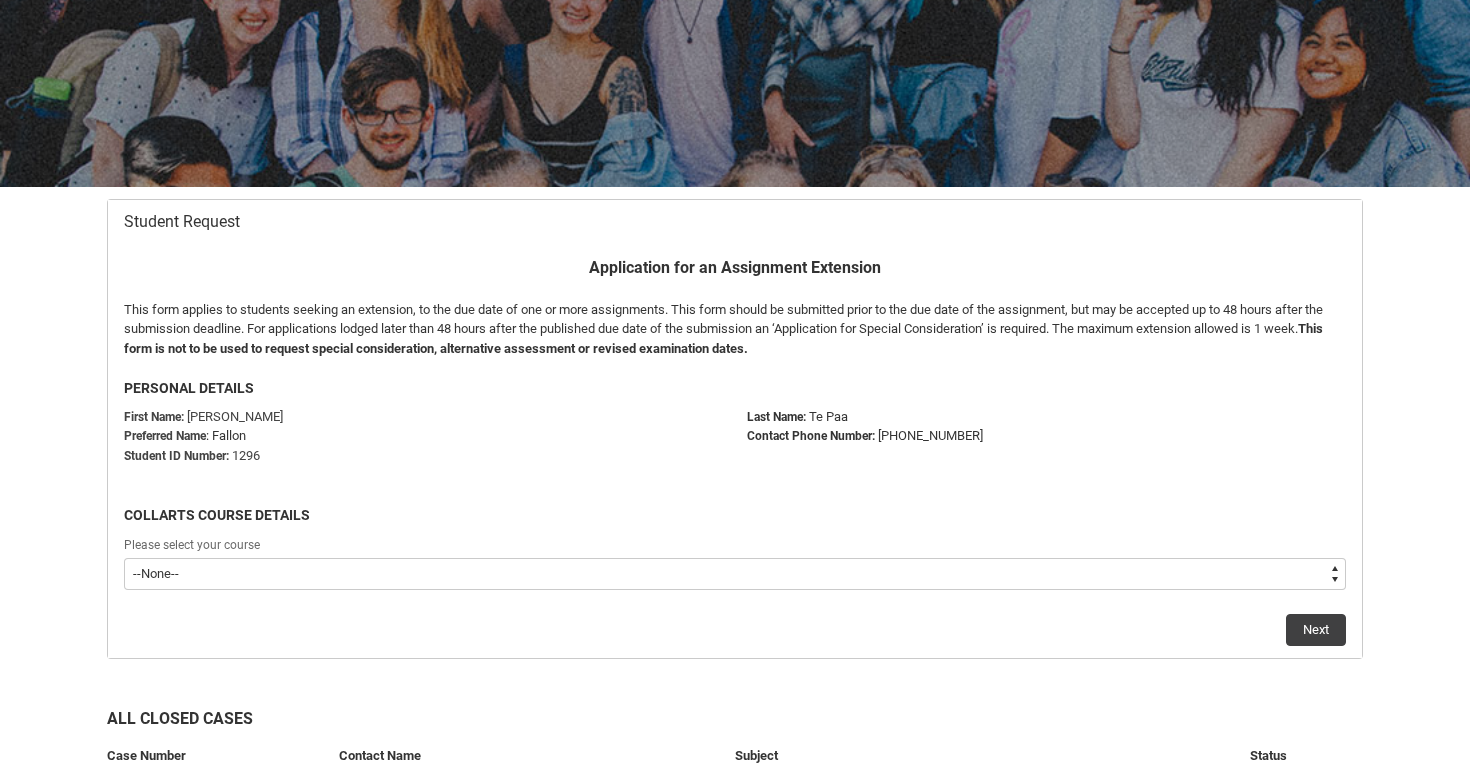 click on "--None-- Bachelor of Music Performance V2" at bounding box center (735, 574) 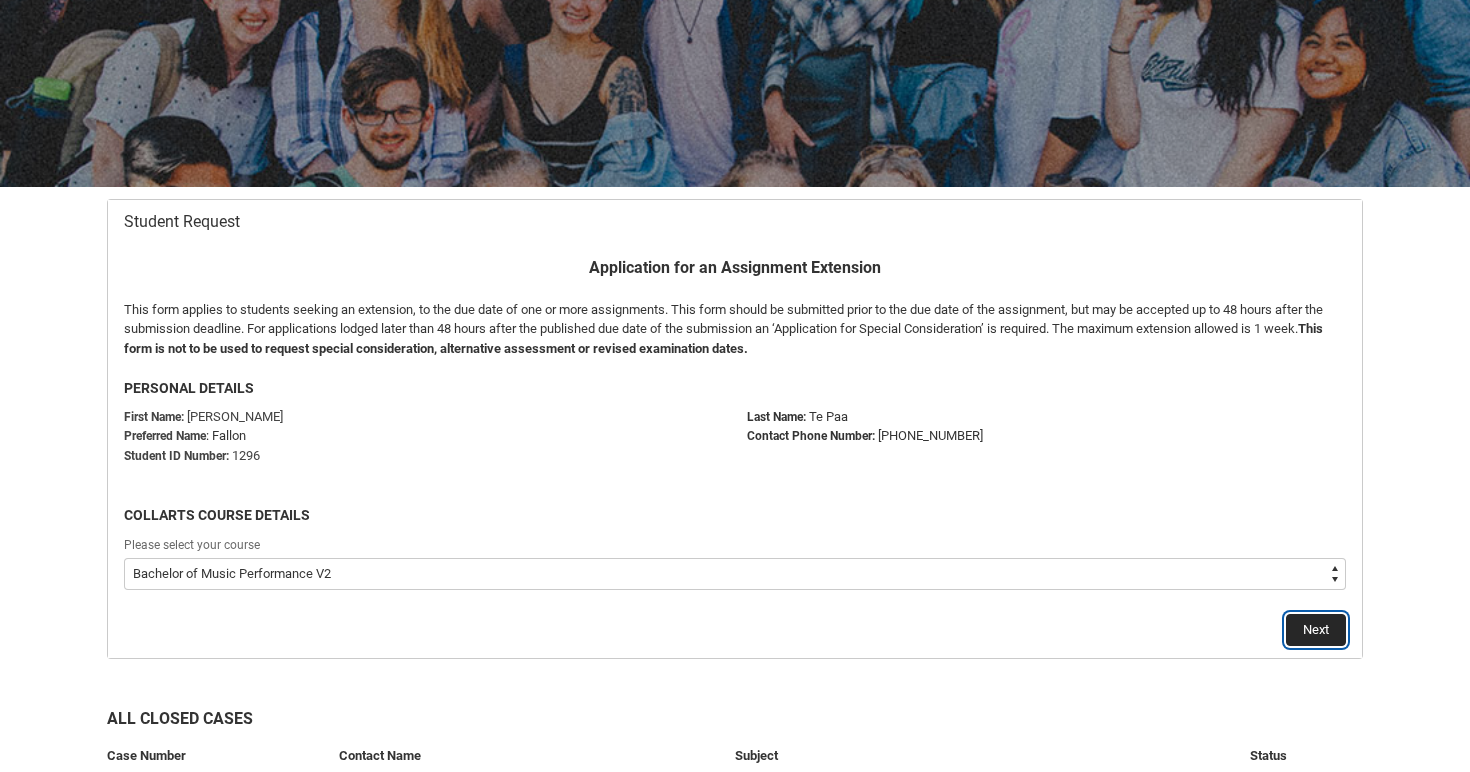 click on "Next" 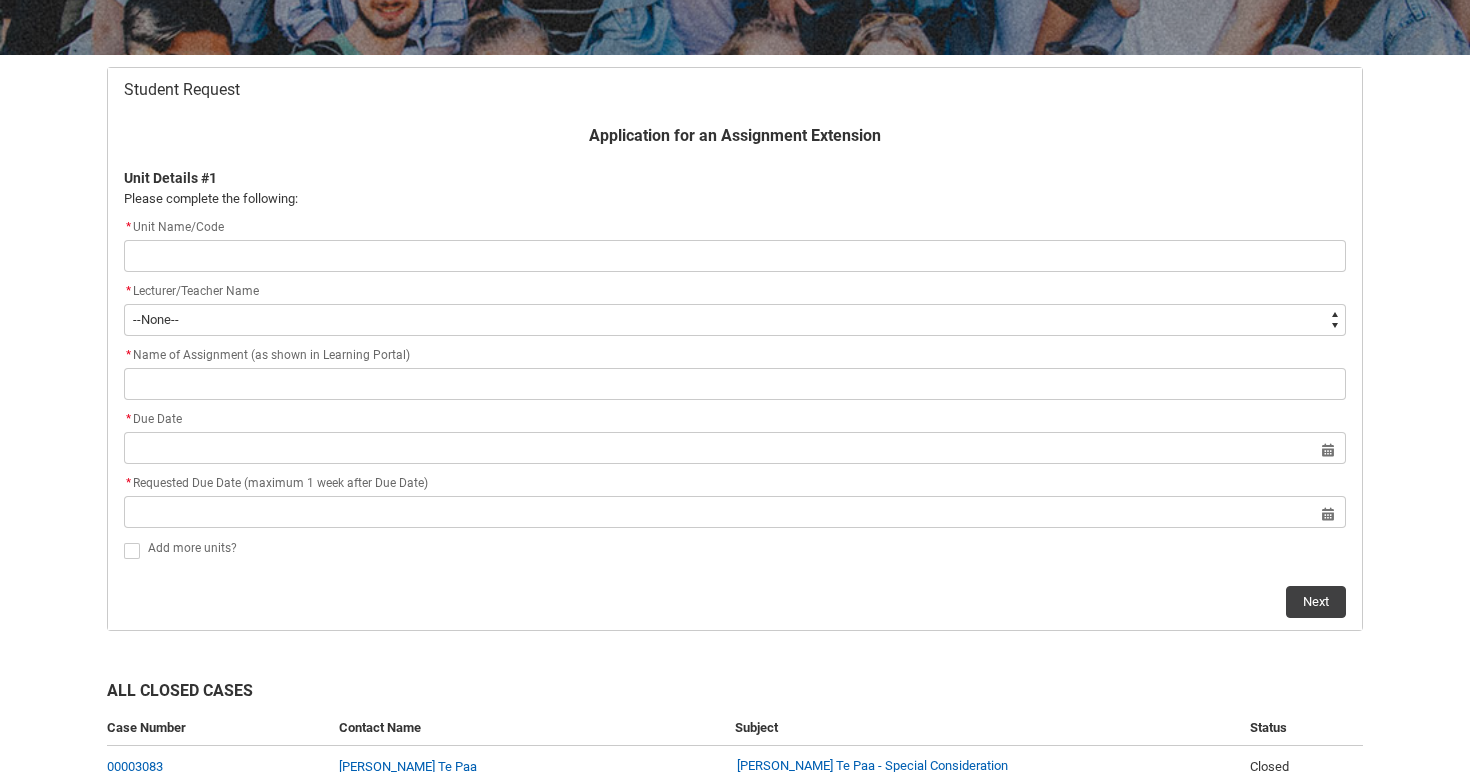 scroll, scrollTop: 334, scrollLeft: 0, axis: vertical 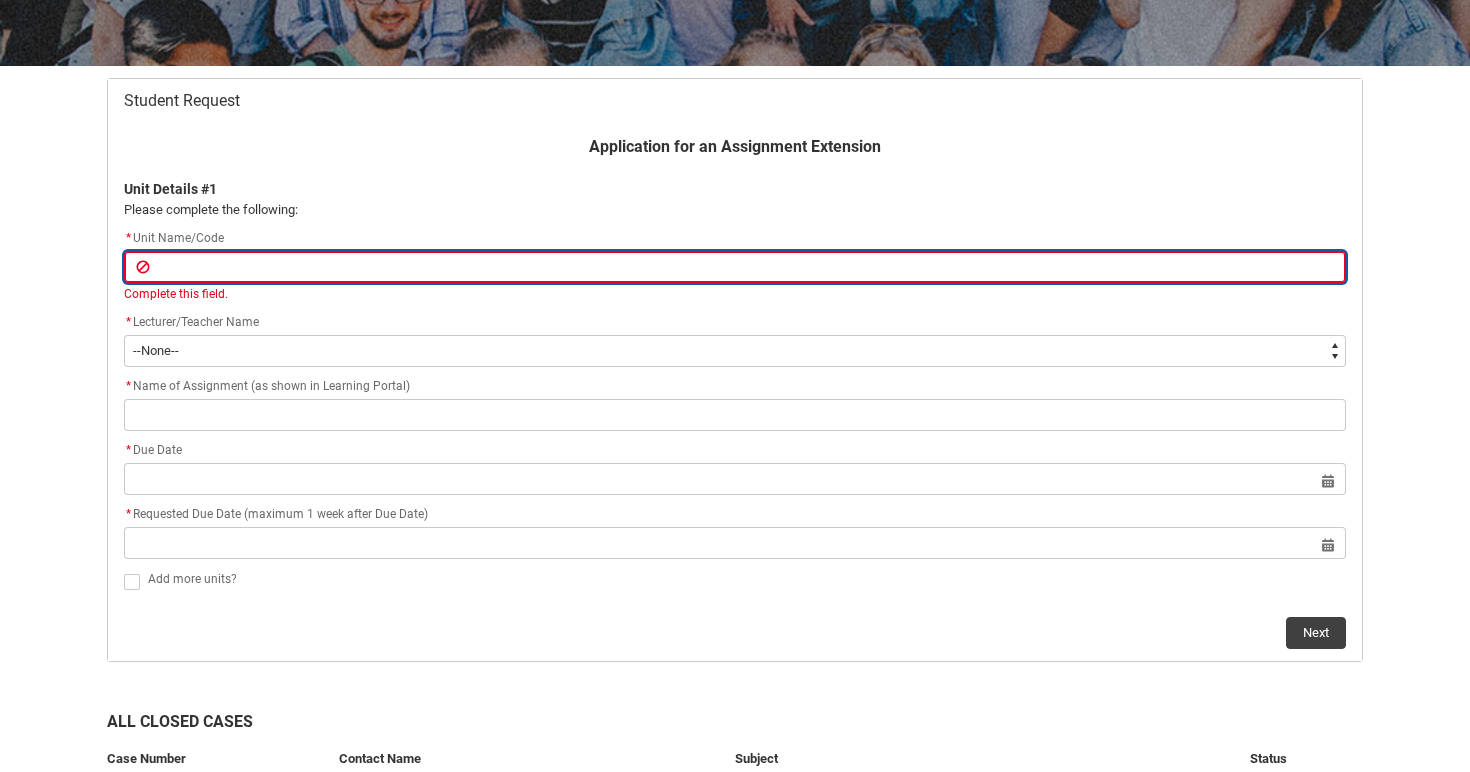 click at bounding box center (735, 267) 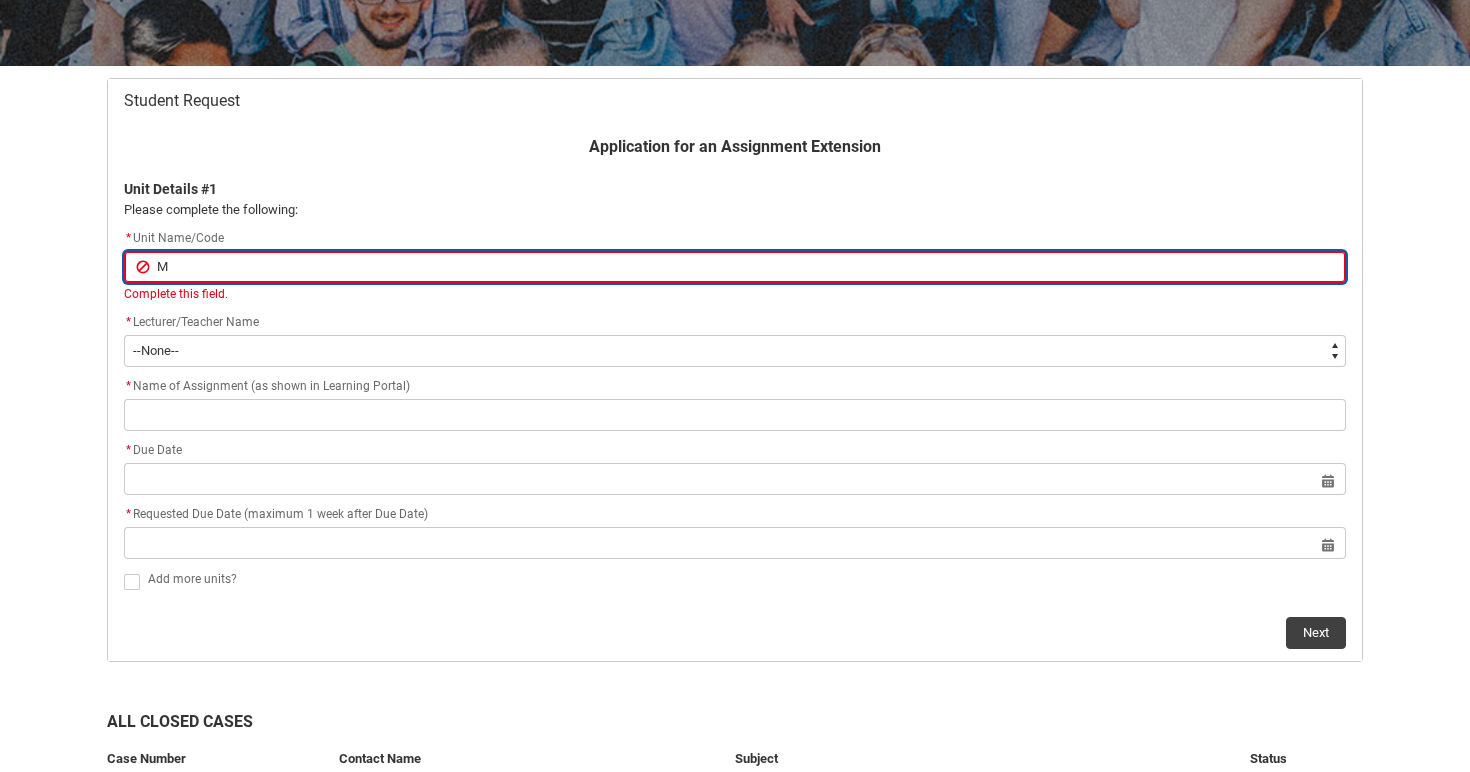 type on "MU" 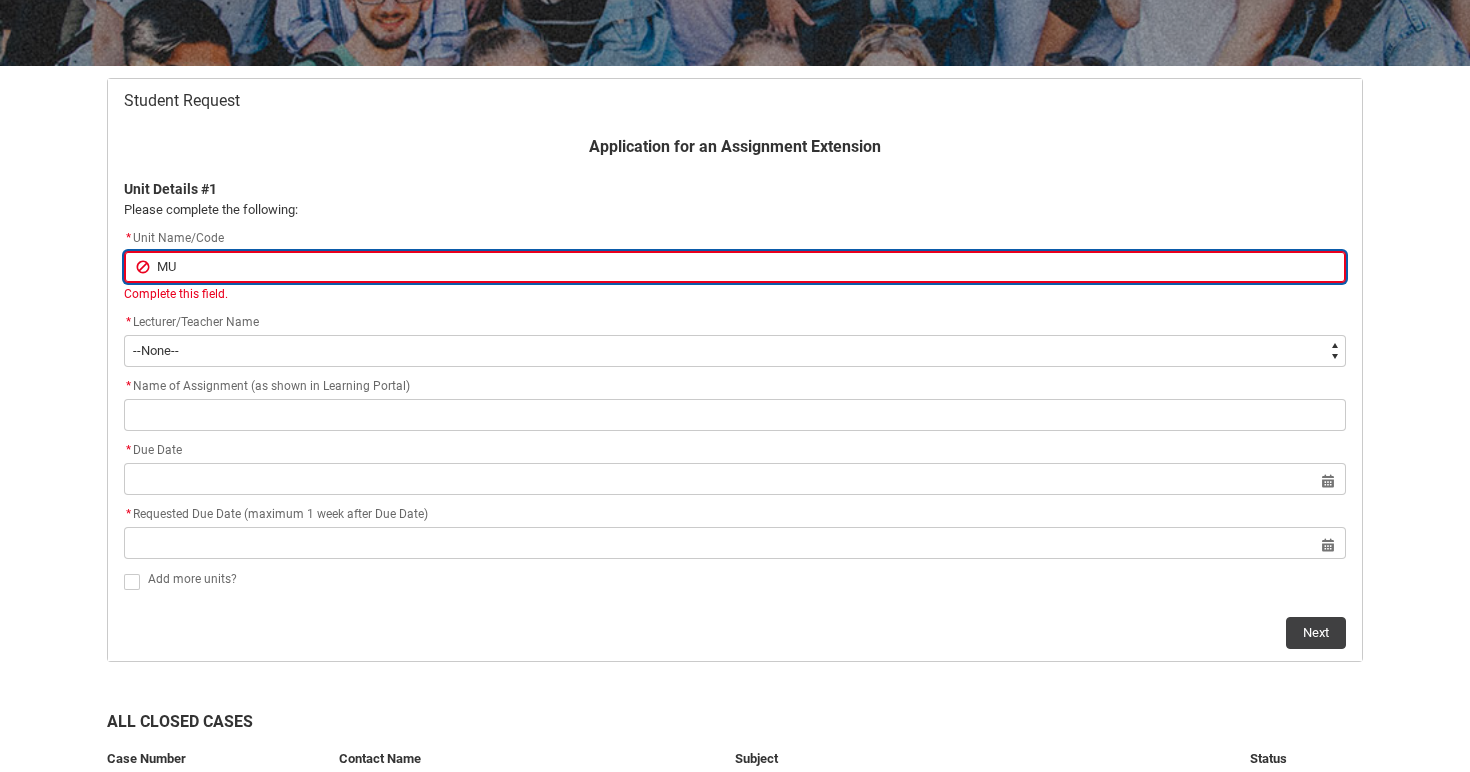type on "MUP" 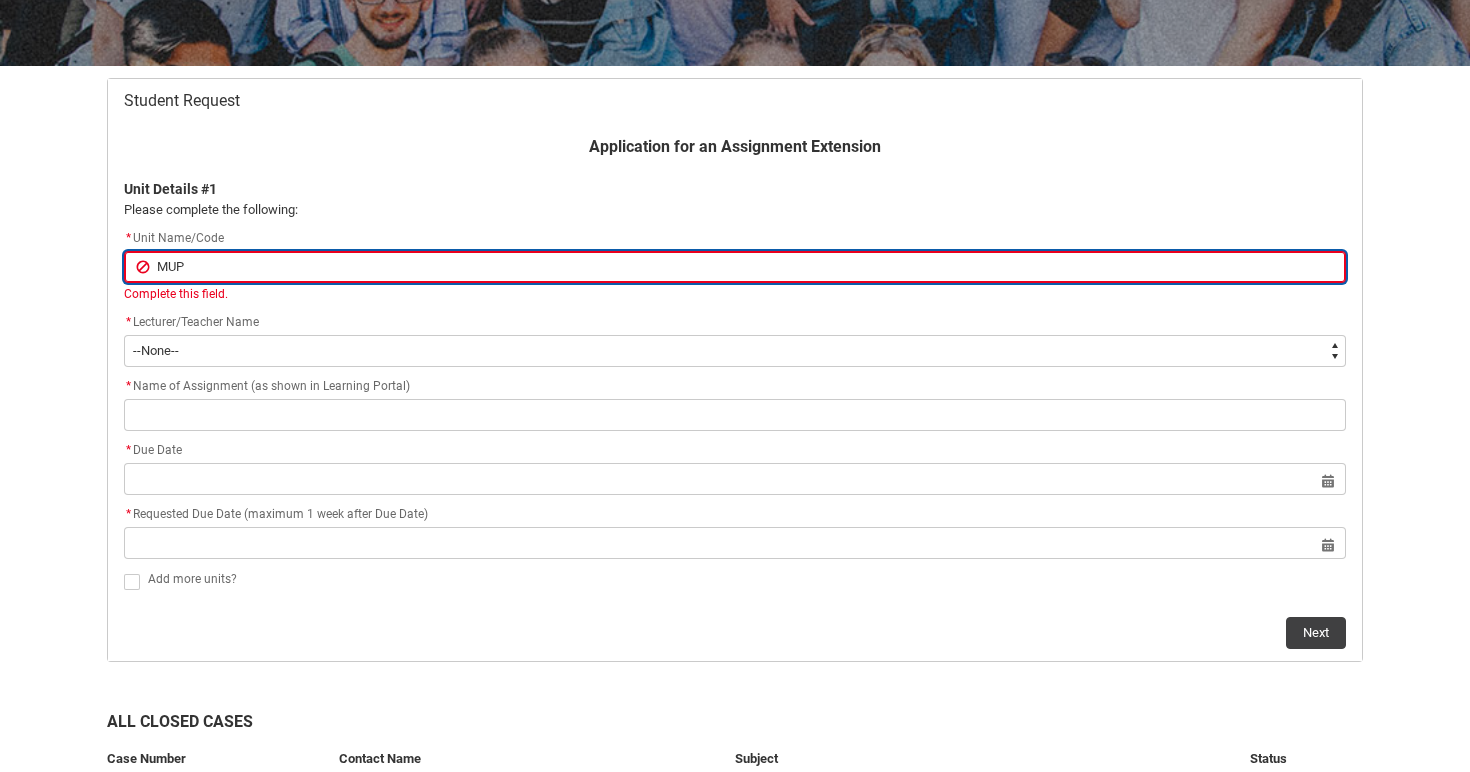 type on "MUPT" 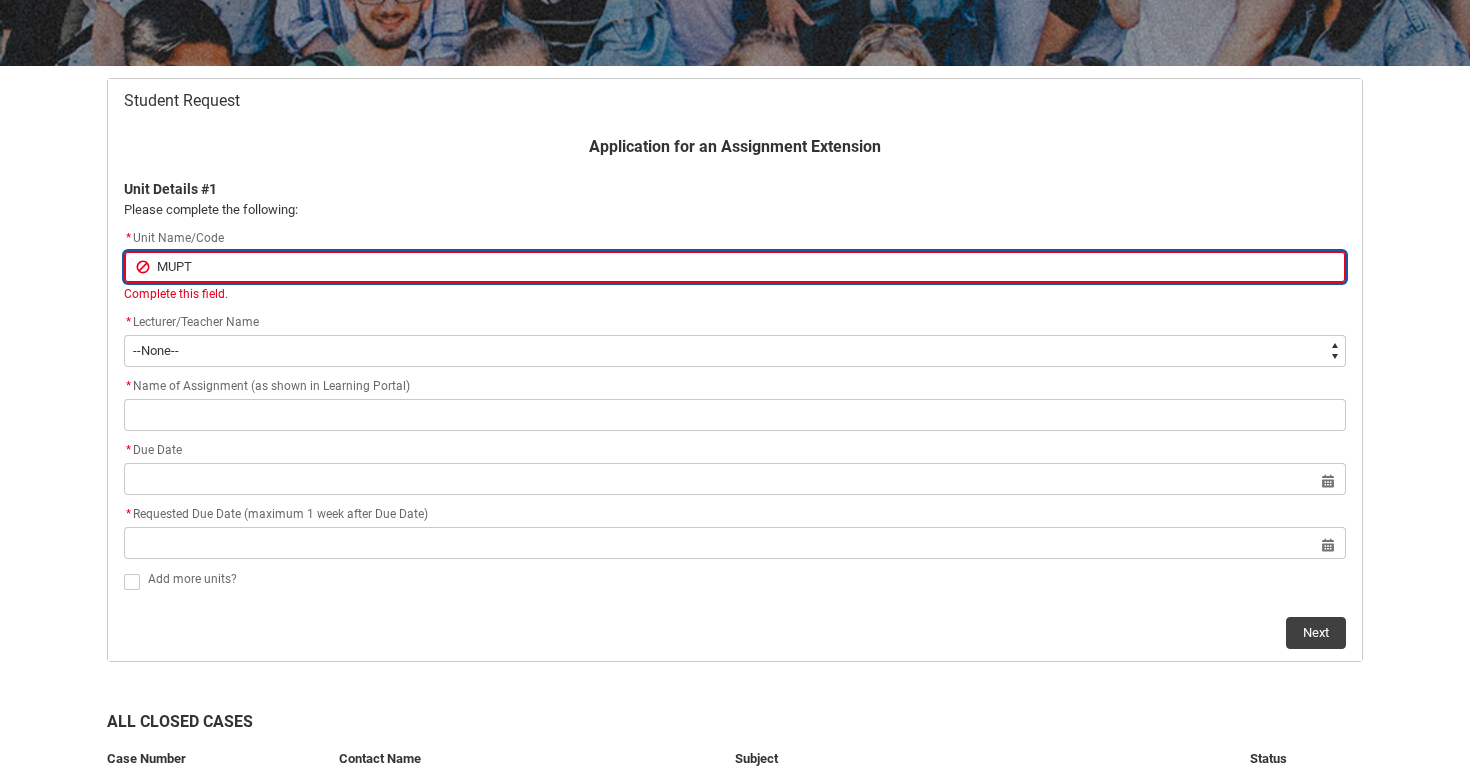 type on "MUPTA" 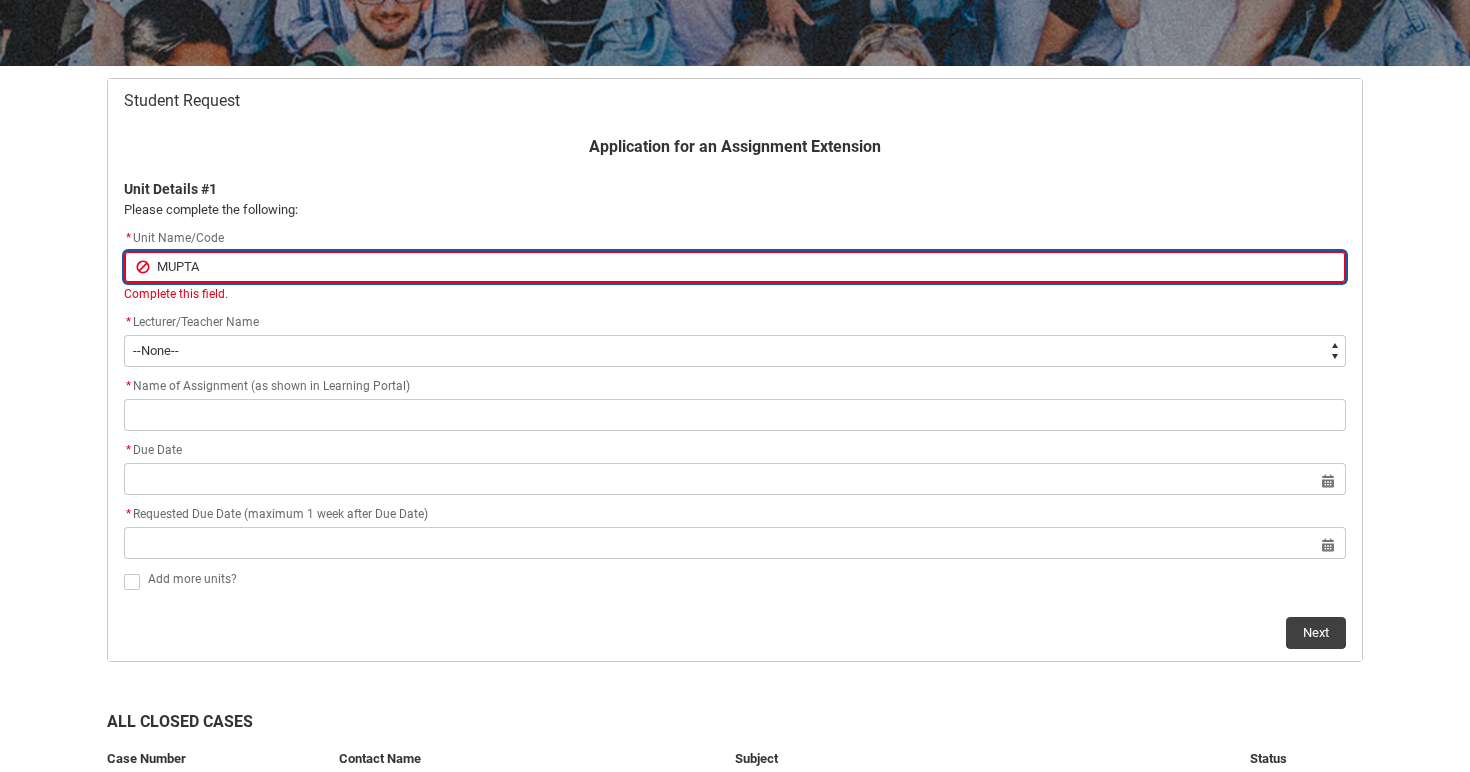 type on "MUPTAS" 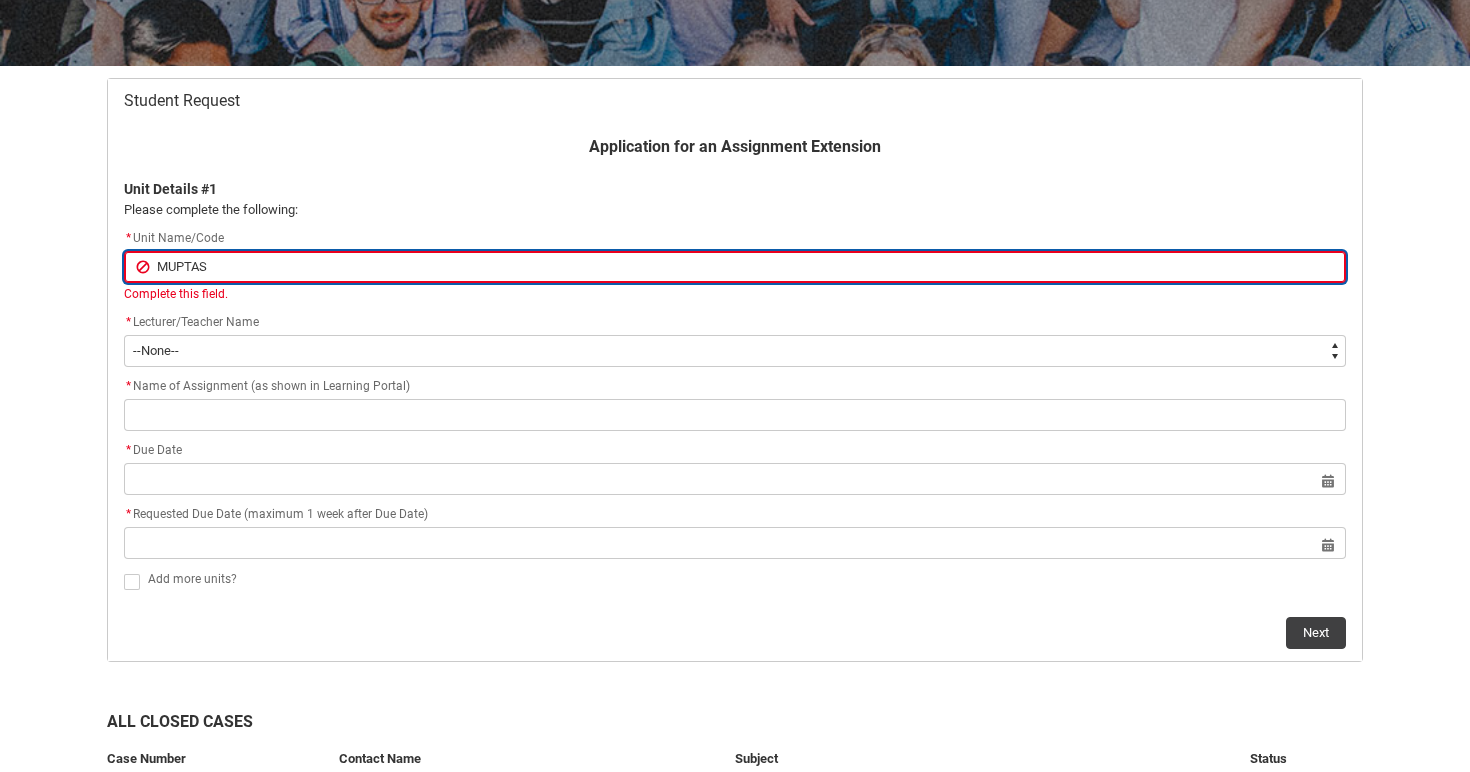 type on "MUPTAS5" 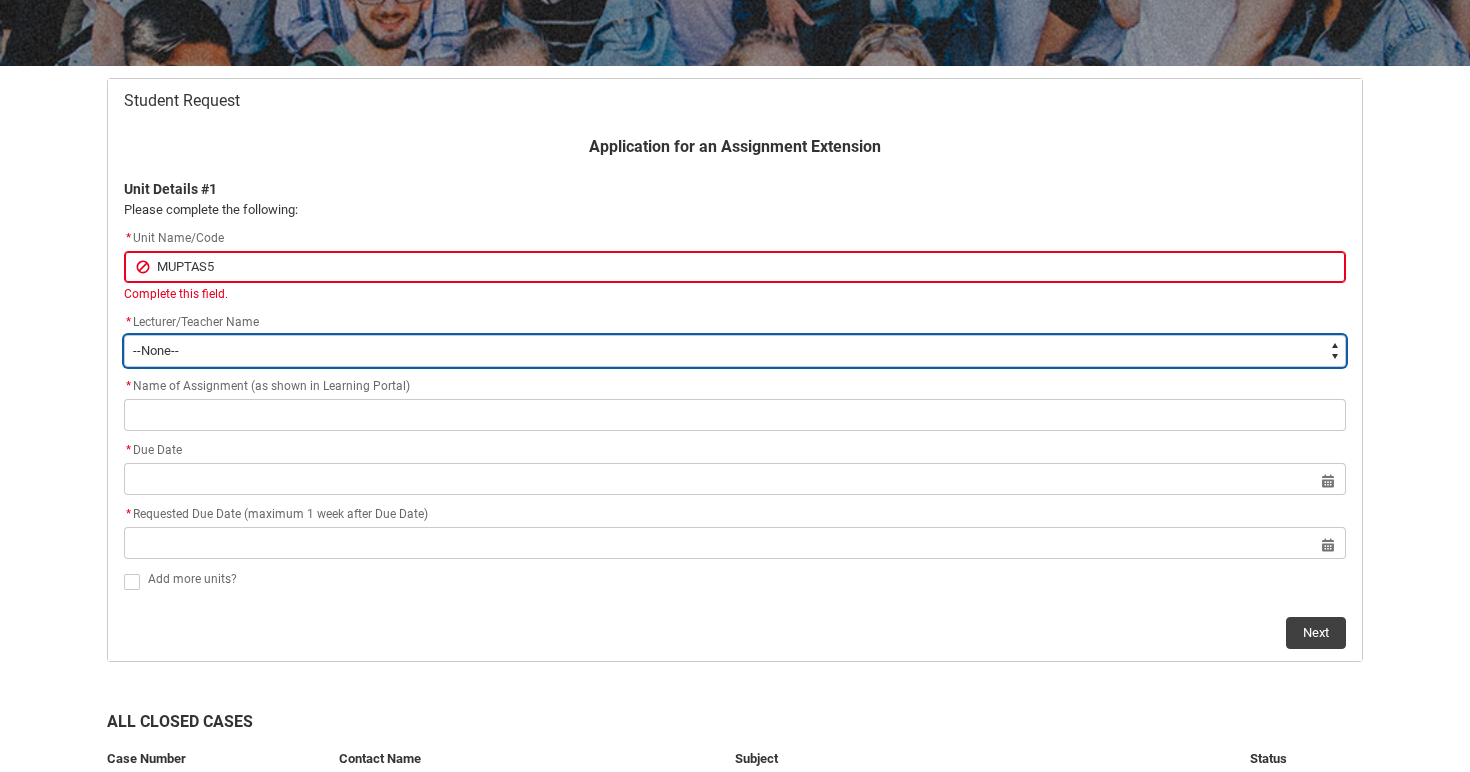 click on "* Lecturer/Teacher Name *   --None-- [PERSON_NAME] [PERSON_NAME] [PERSON_NAME] [PERSON_NAME] [PERSON_NAME] [PERSON_NAME] [PERSON_NAME] [PERSON_NAME] [PERSON_NAME] [PERSON_NAME] [PERSON_NAME] [PERSON_NAME] [PERSON_NAME] [PERSON_NAME] [PERSON_NAME] [PERSON_NAME] [PERSON_NAME] [PERSON_NAME] [PERSON_NAME] [PERSON_NAME] [PERSON_NAME] [PERSON_NAME] [PERSON_NAME] [PERSON_NAME] [PERSON_NAME] [PERSON_NAME] [PERSON_NAME] [PERSON_NAME] [PERSON_NAME] [PERSON_NAME] [PERSON_NAME] [PERSON_NAME] [PERSON_NAME] [PERSON_NAME] [PERSON_NAME] [PERSON_NAME] [PERSON_NAME] [PERSON_NAME] [PERSON_NAME] [PERSON_NAME] [PERSON_NAME] [PERSON_NAME] [PERSON_NAME] [PERSON_NAME] [PERSON_NAME] [PERSON_NAME] [PERSON_NAME] [PERSON_NAME] [PERSON_NAME] [PERSON_NAME] [PERSON_NAME] [PERSON_NAME] [PERSON_NAME] [PERSON_NAME] [PERSON_NAME] [PERSON_NAME] [PERSON_NAME] [PERSON_NAME] [PERSON_NAME] [PERSON_NAME] [PERSON_NAME] [PERSON_NAME] [PERSON_NAME] [PERSON_NAME] [PERSON_NAME] [PERSON_NAME] [PERSON_NAME]" 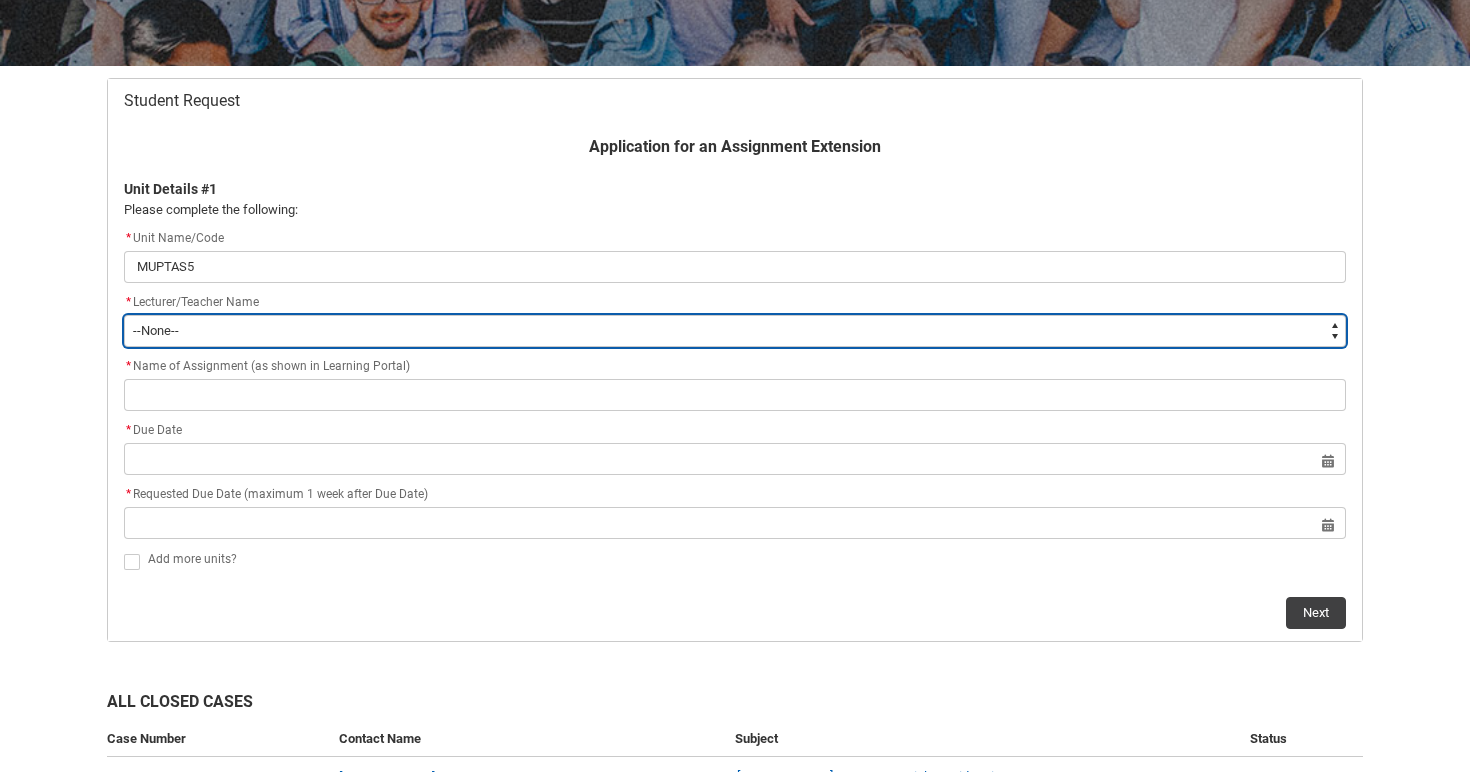 type on "Faculty_NamefromNtoZ.0035g00000b9AYtAAM" 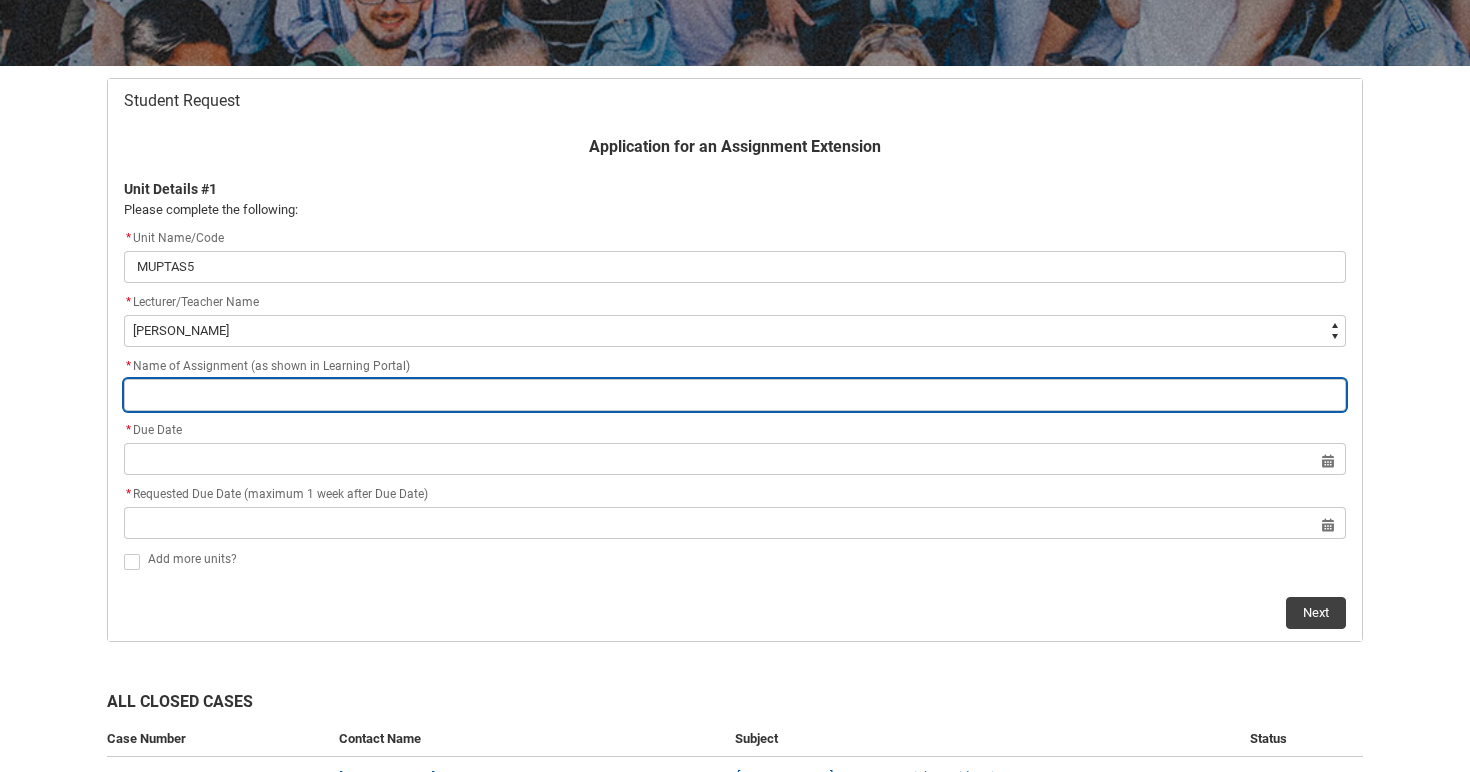 click at bounding box center [735, 395] 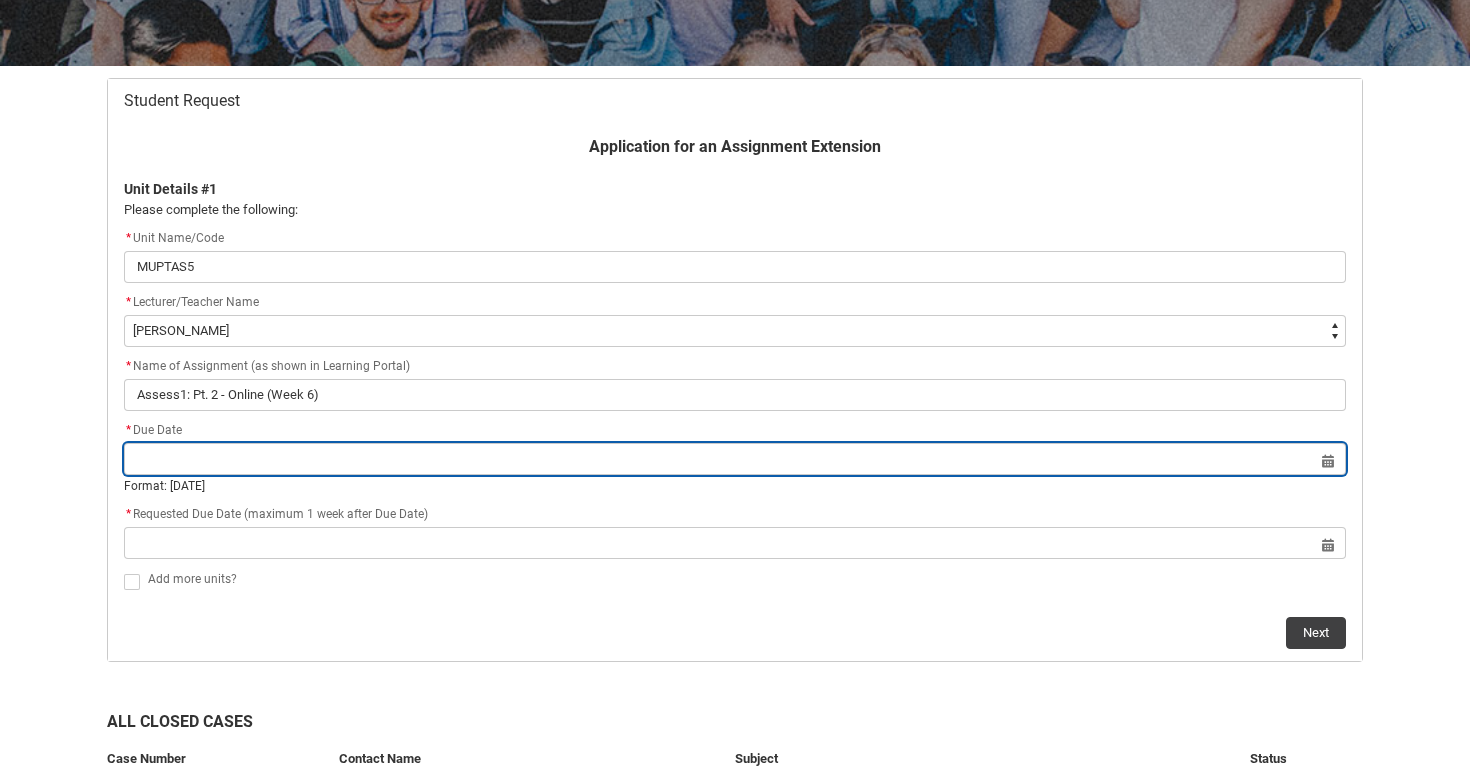click at bounding box center (735, 459) 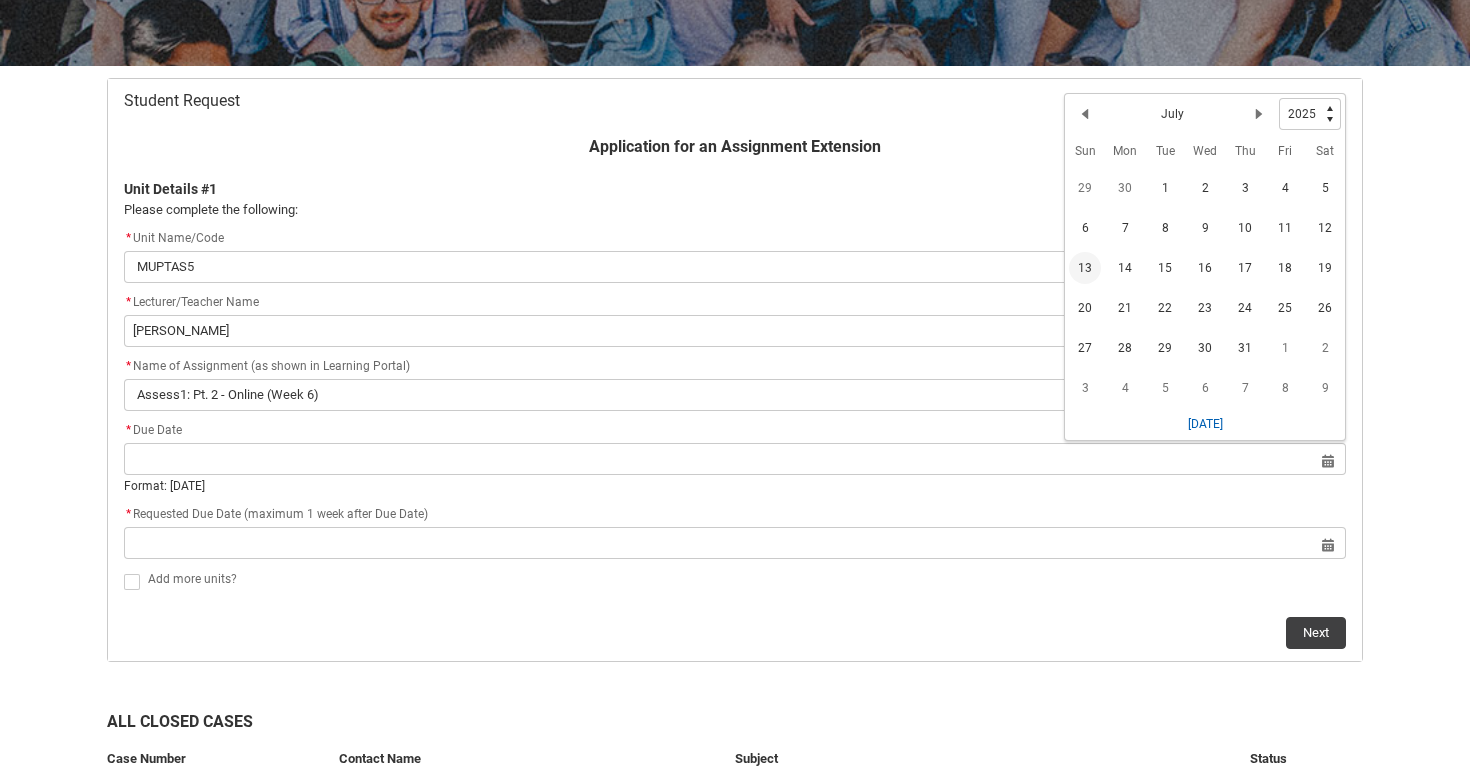 click on "13" 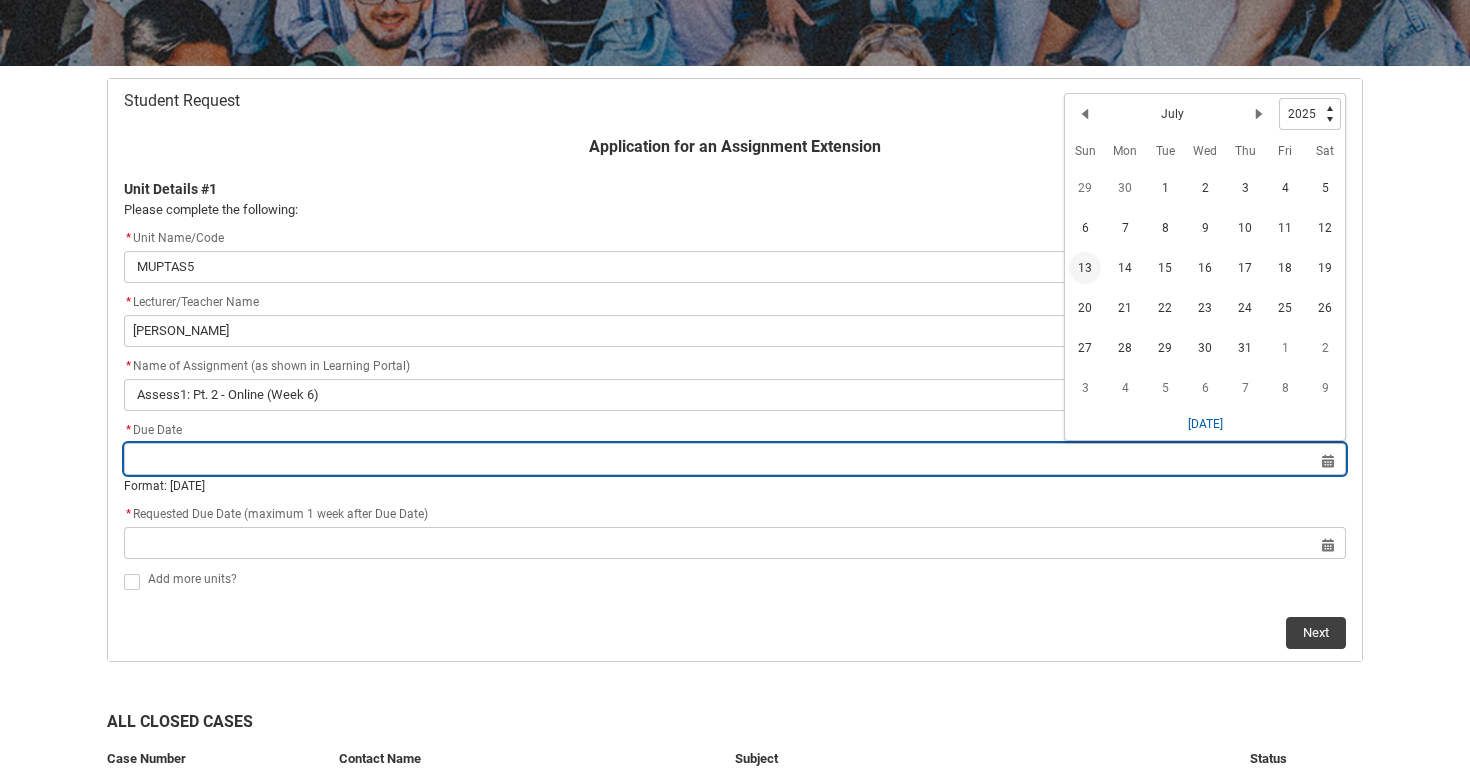 type on "[DATE]" 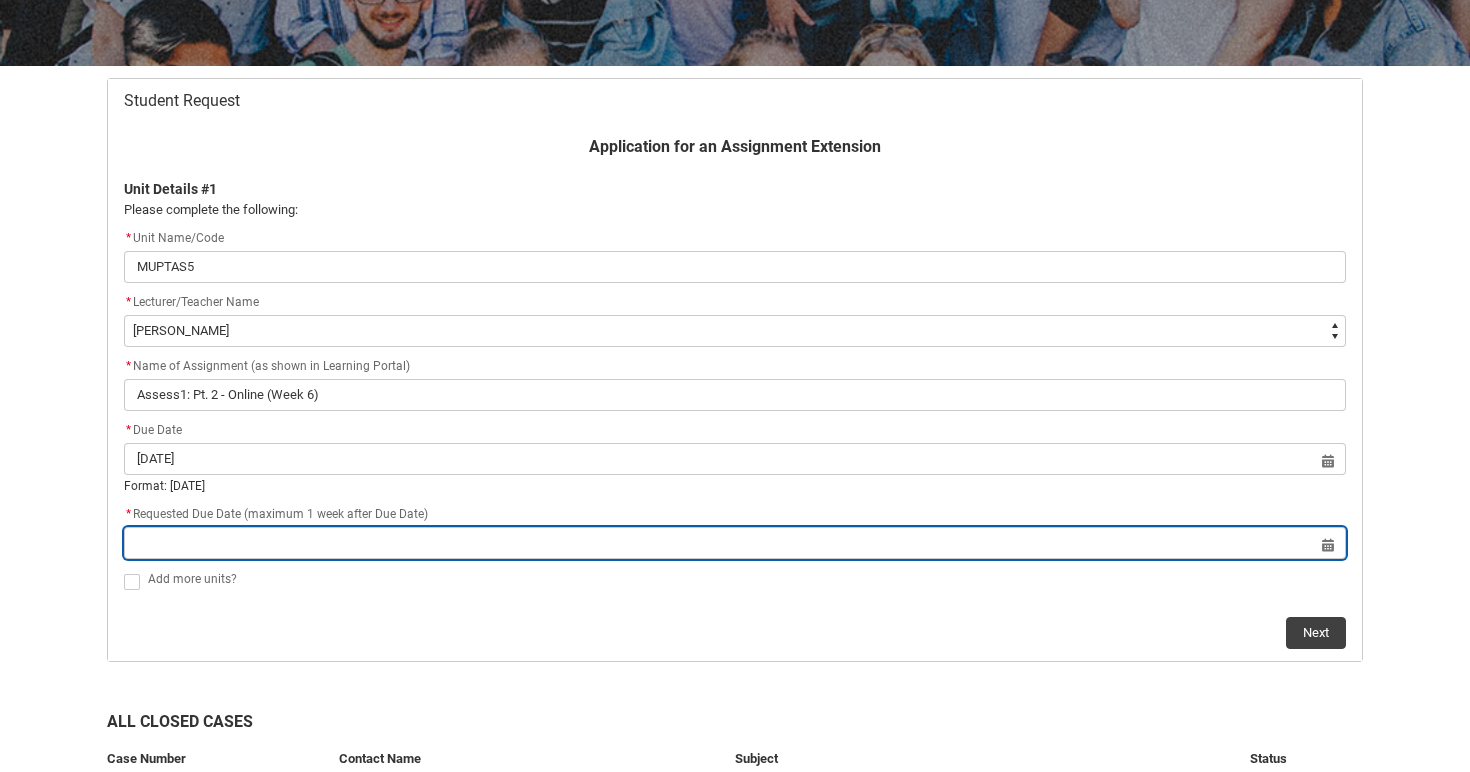click at bounding box center (735, 543) 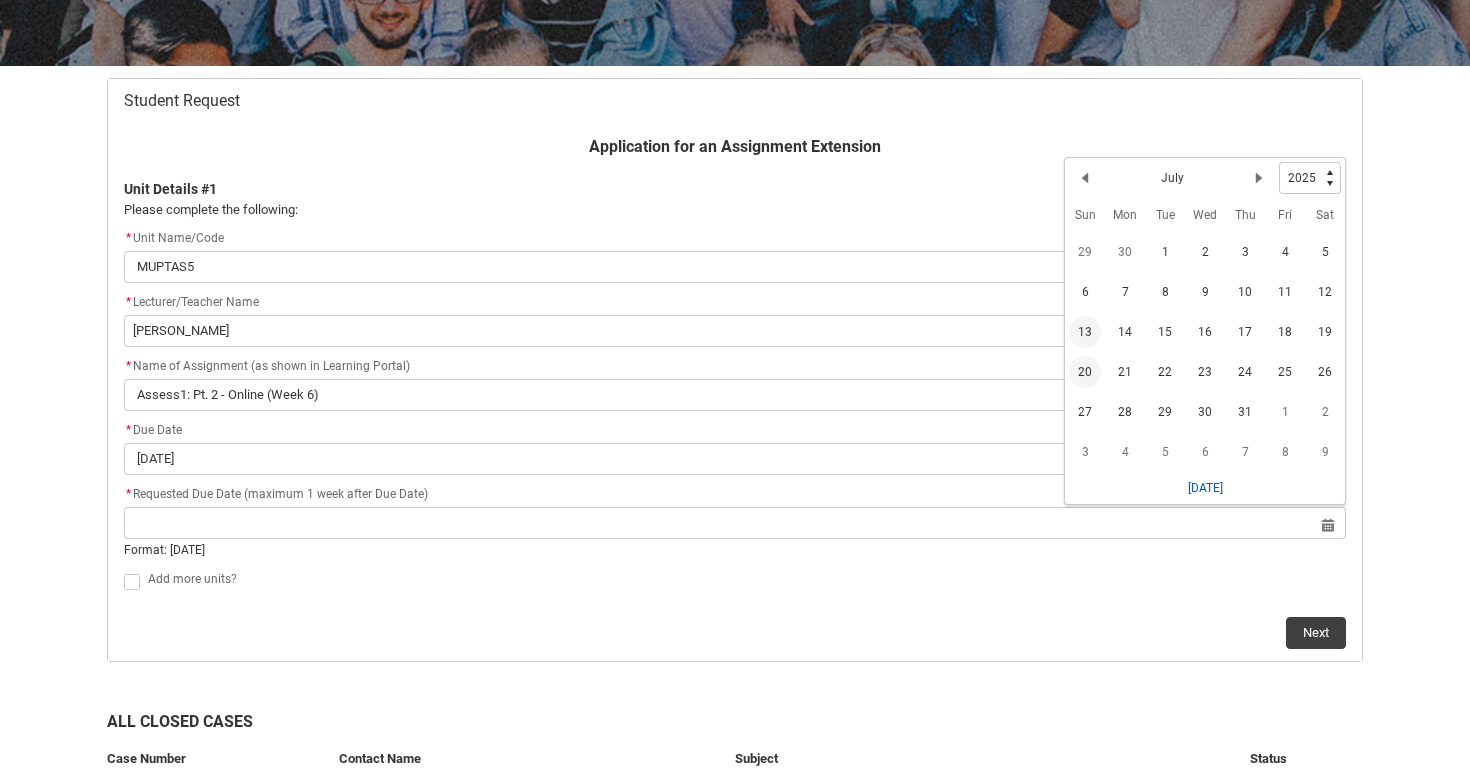 click on "20" 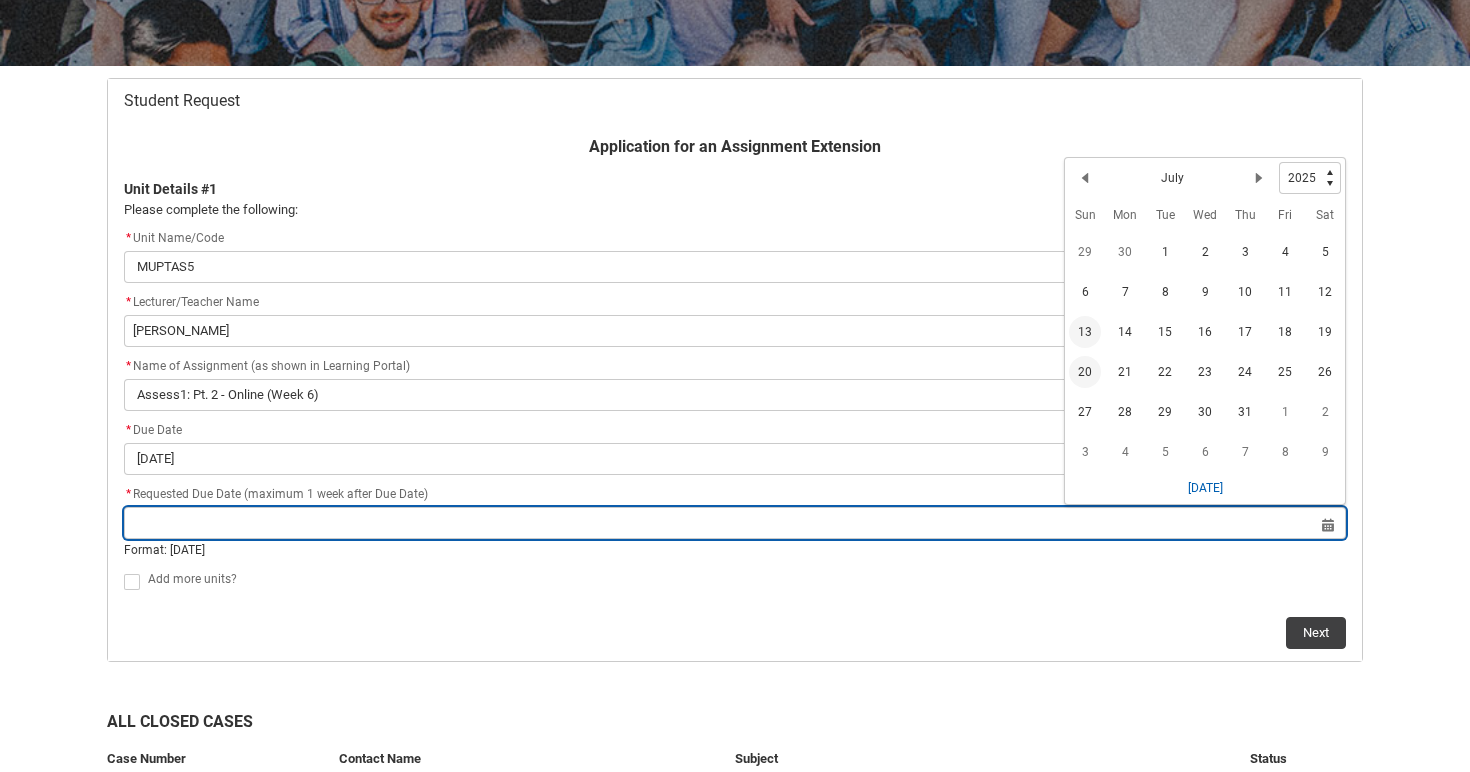 type on "[DATE]" 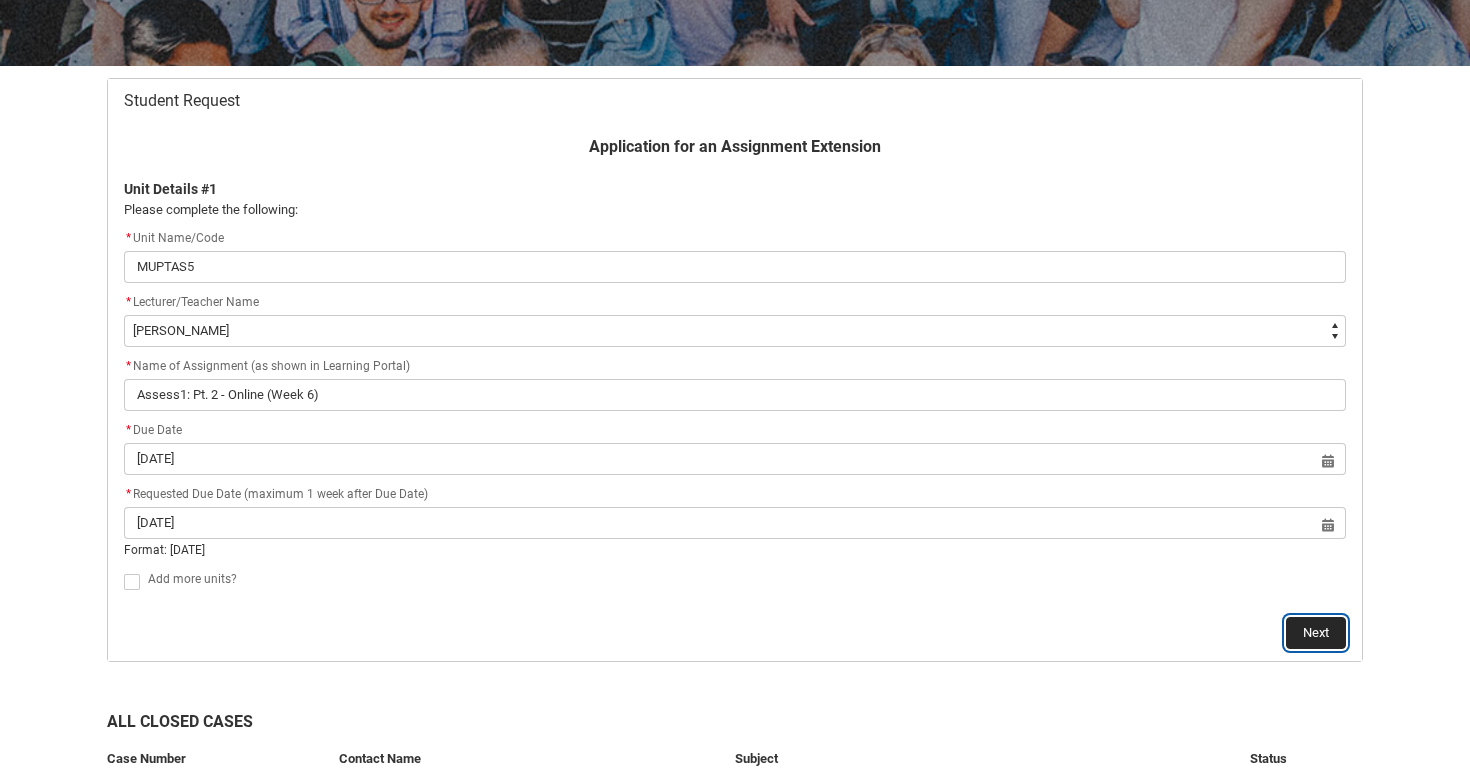 click on "Next" 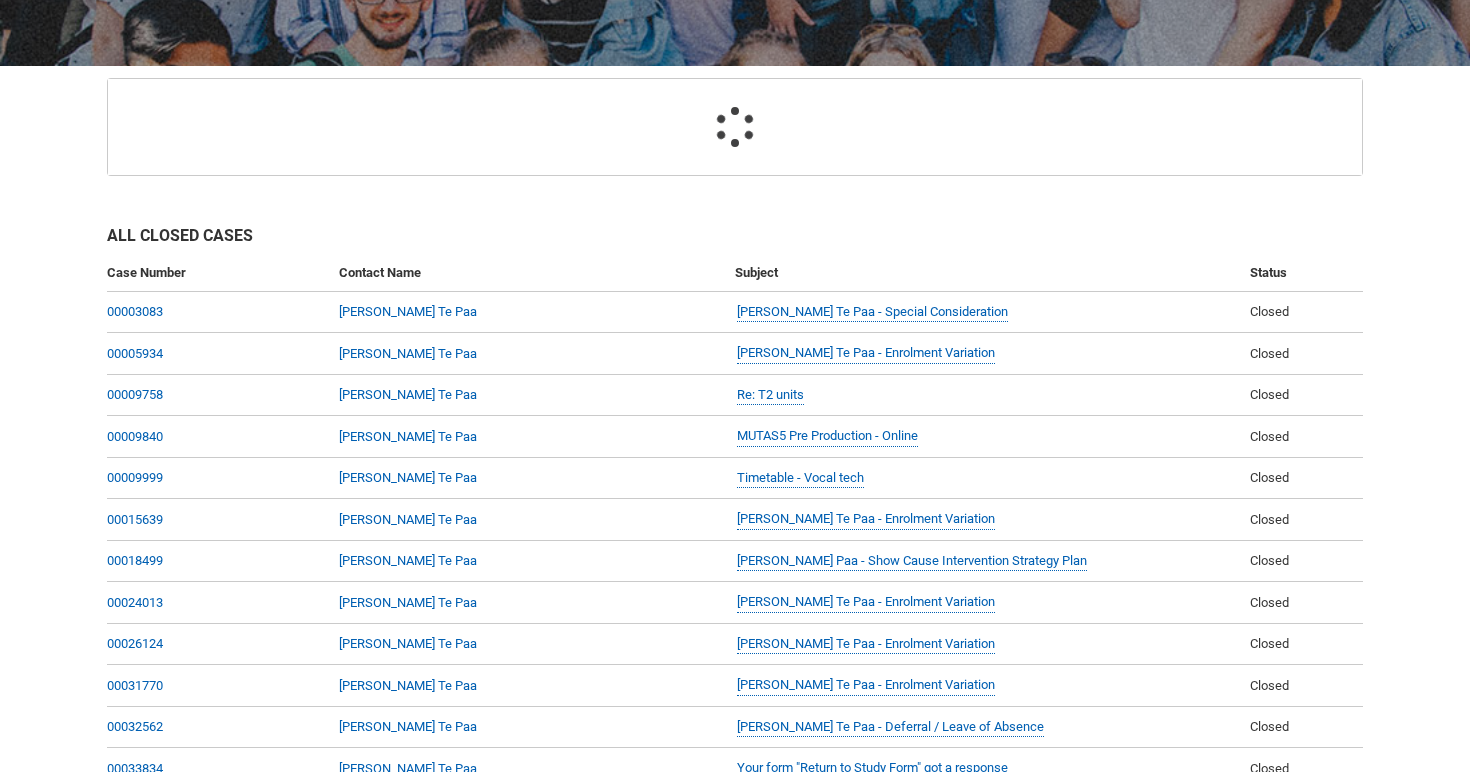 scroll, scrollTop: 213, scrollLeft: 0, axis: vertical 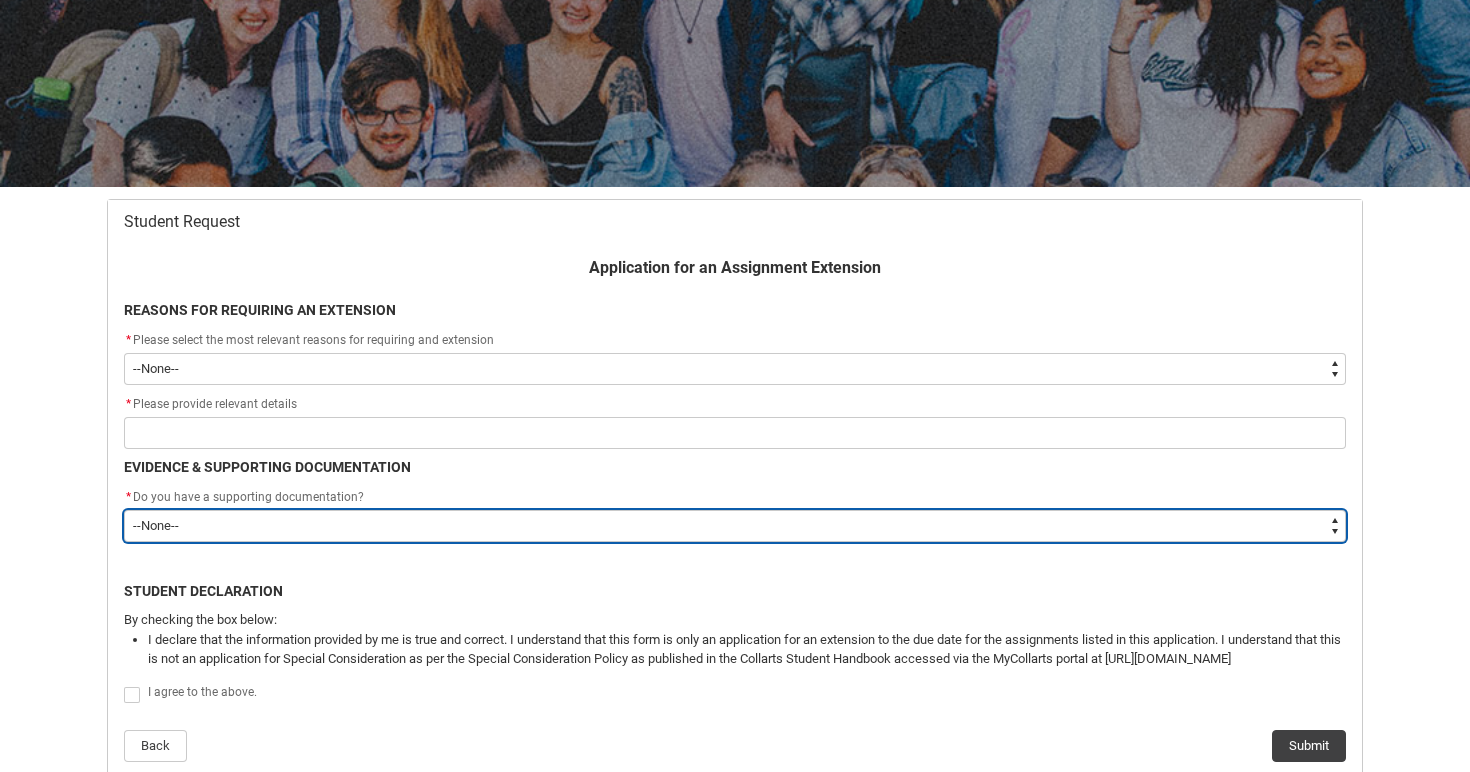 click on "--None-- Yes No" at bounding box center (735, 526) 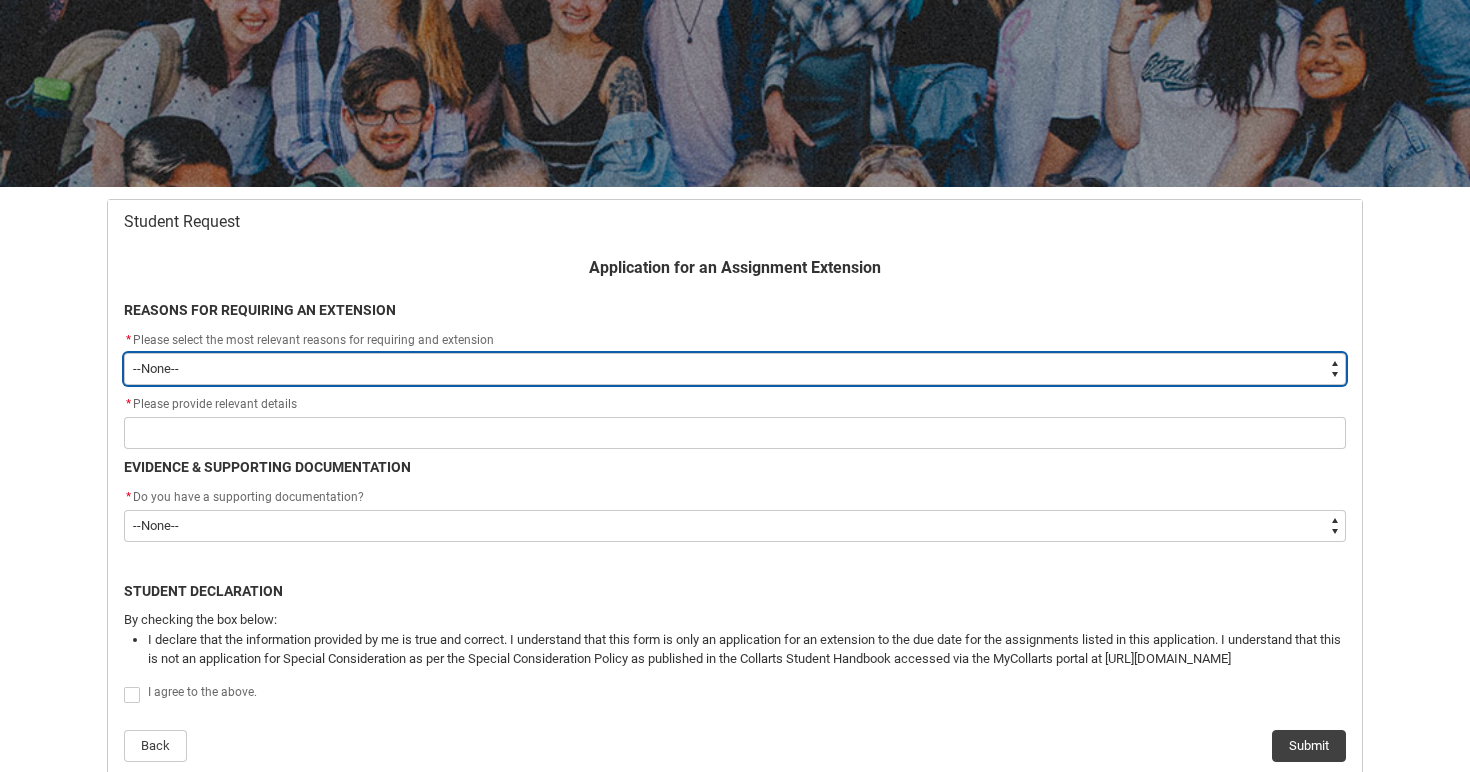 click on "--None-- Medical Reasons Work obligations Family obligations Academic Difficulties Significant religious or cultural reasons Other" at bounding box center [735, 369] 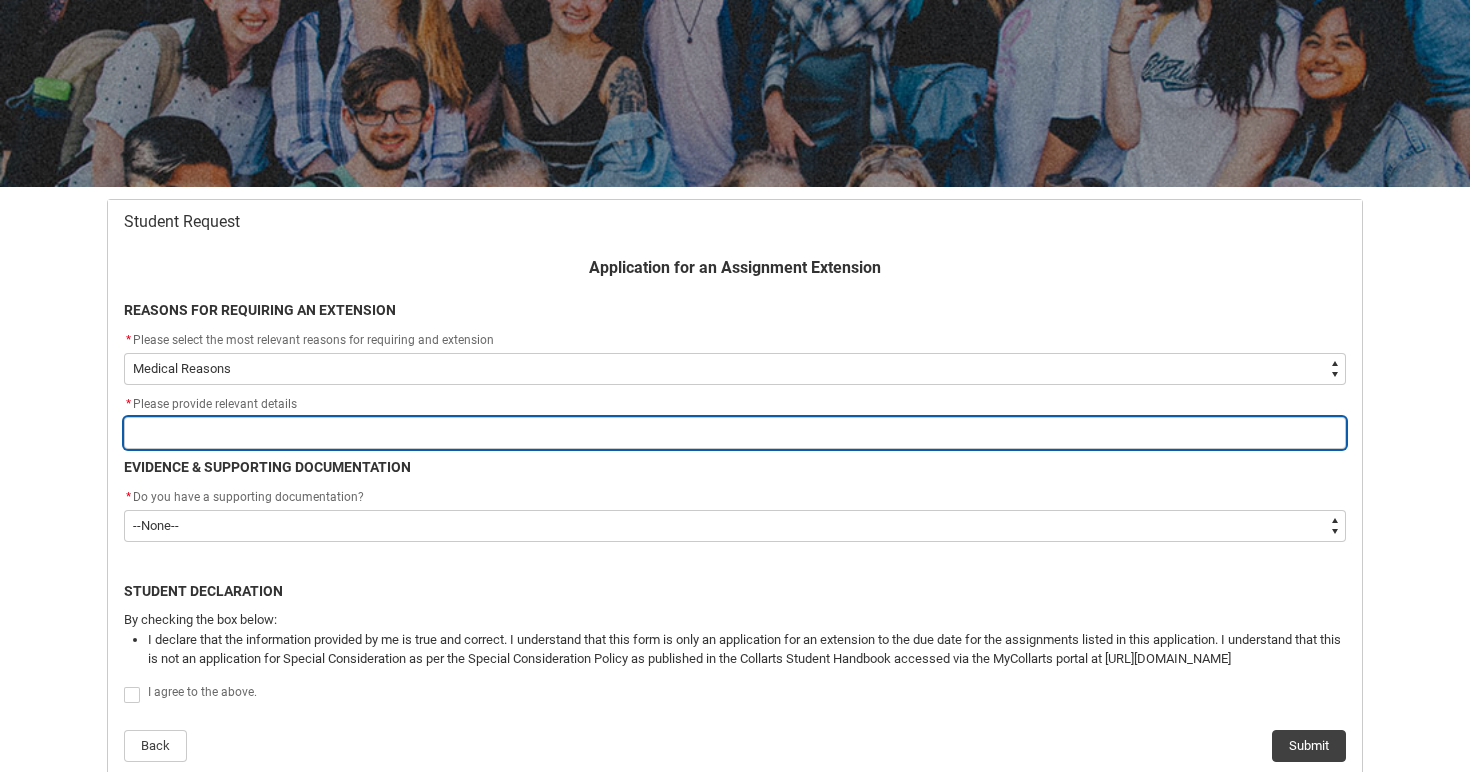 click at bounding box center (735, 433) 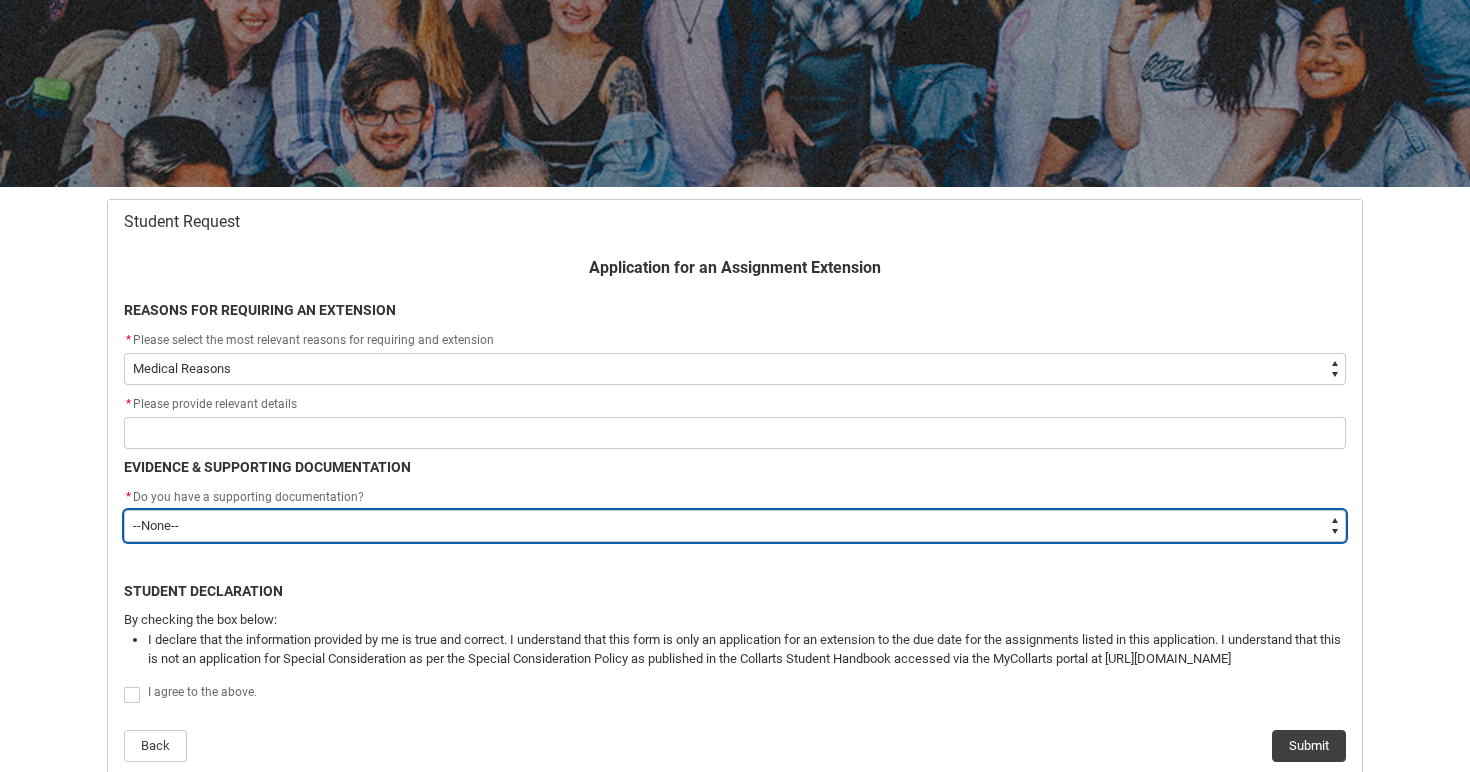 click on "--None-- Yes No" at bounding box center [735, 526] 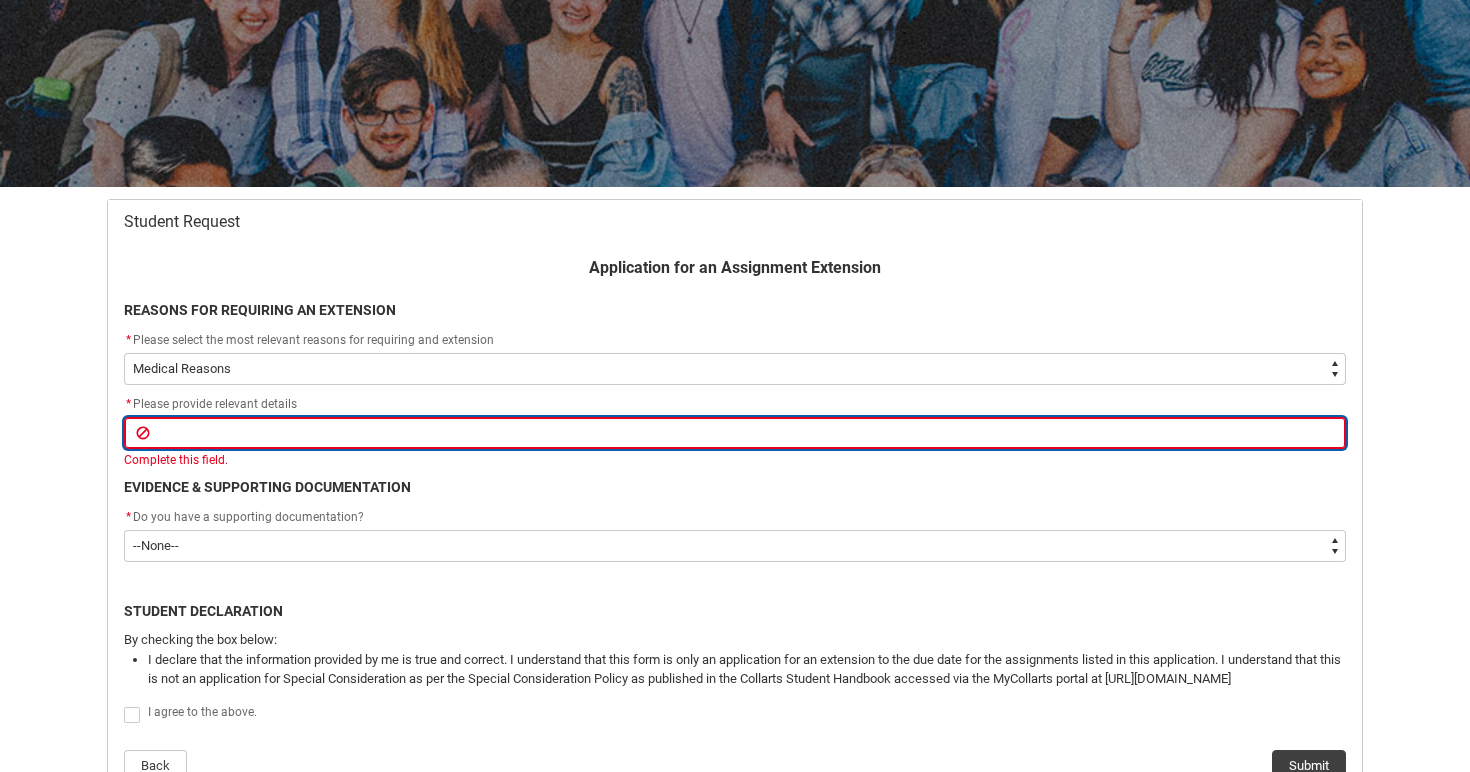 click at bounding box center [735, 433] 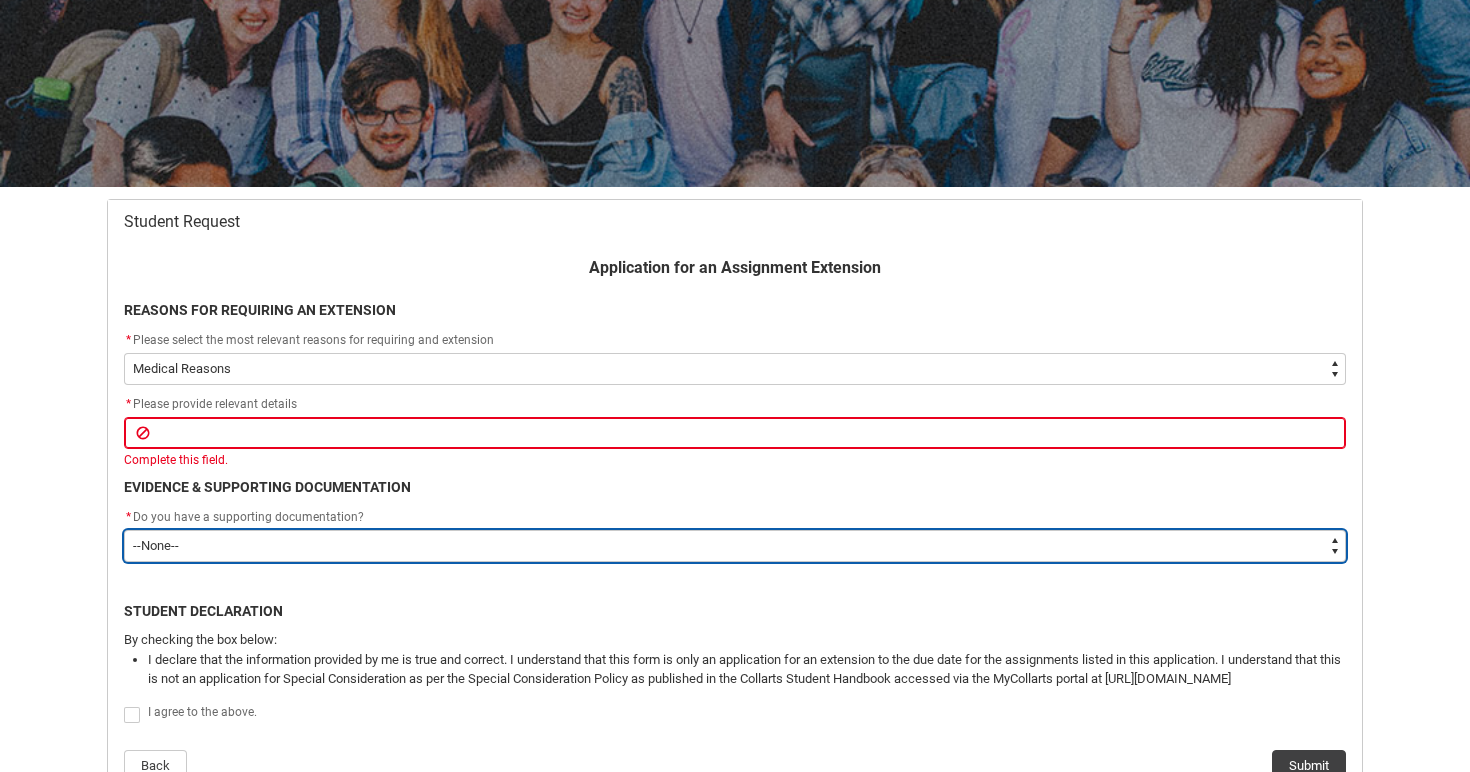 click on "--None-- Yes No" at bounding box center (735, 546) 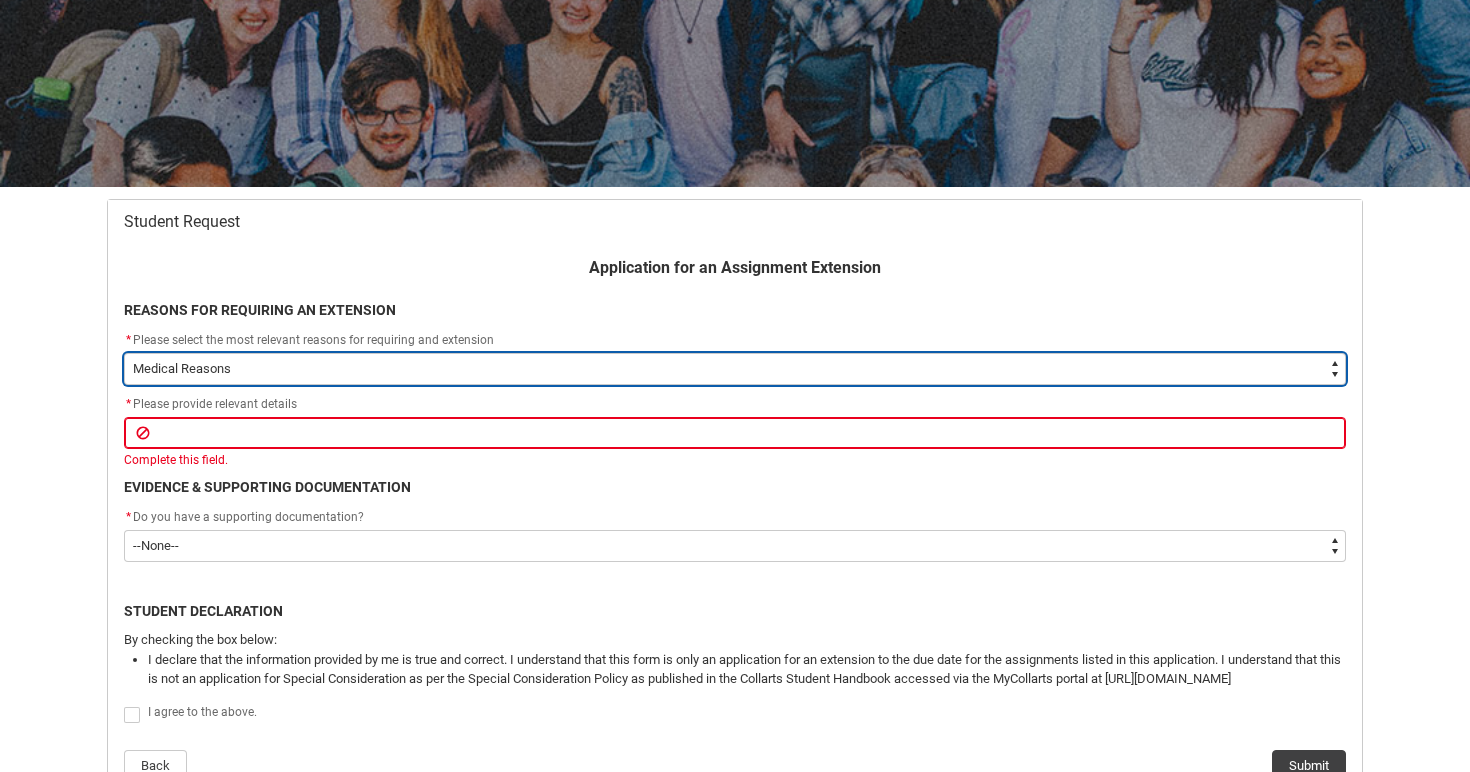 click on "--None-- Medical Reasons Work obligations Family obligations Academic Difficulties Significant religious or cultural reasons Other" at bounding box center [735, 369] 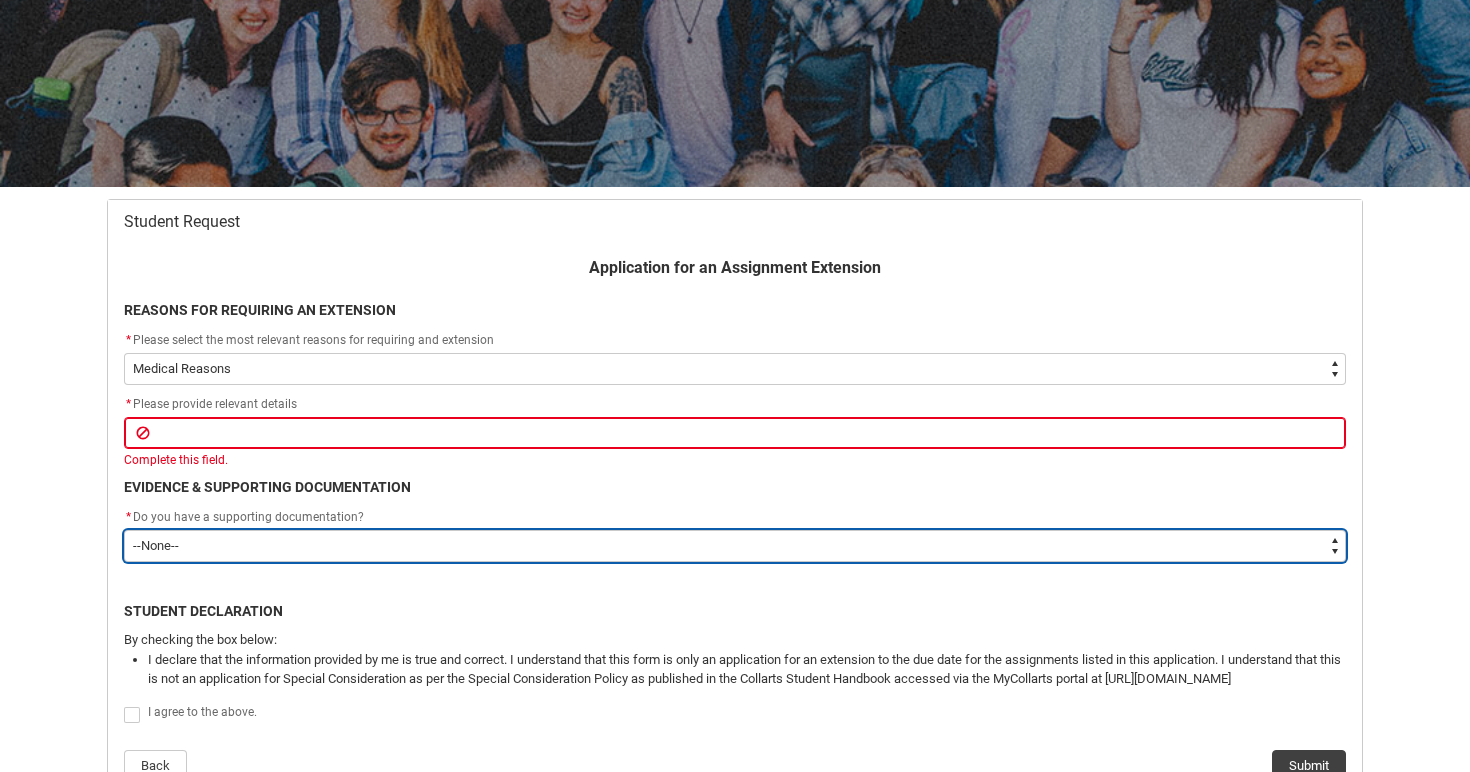 click on "--None-- Yes No" at bounding box center [735, 546] 